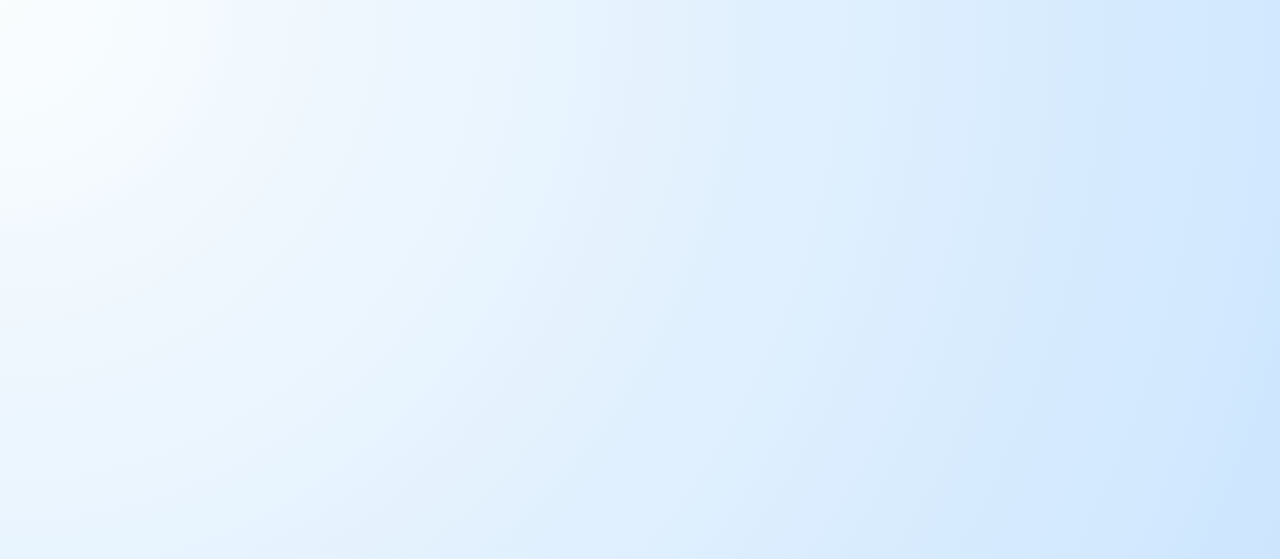 scroll, scrollTop: 0, scrollLeft: 0, axis: both 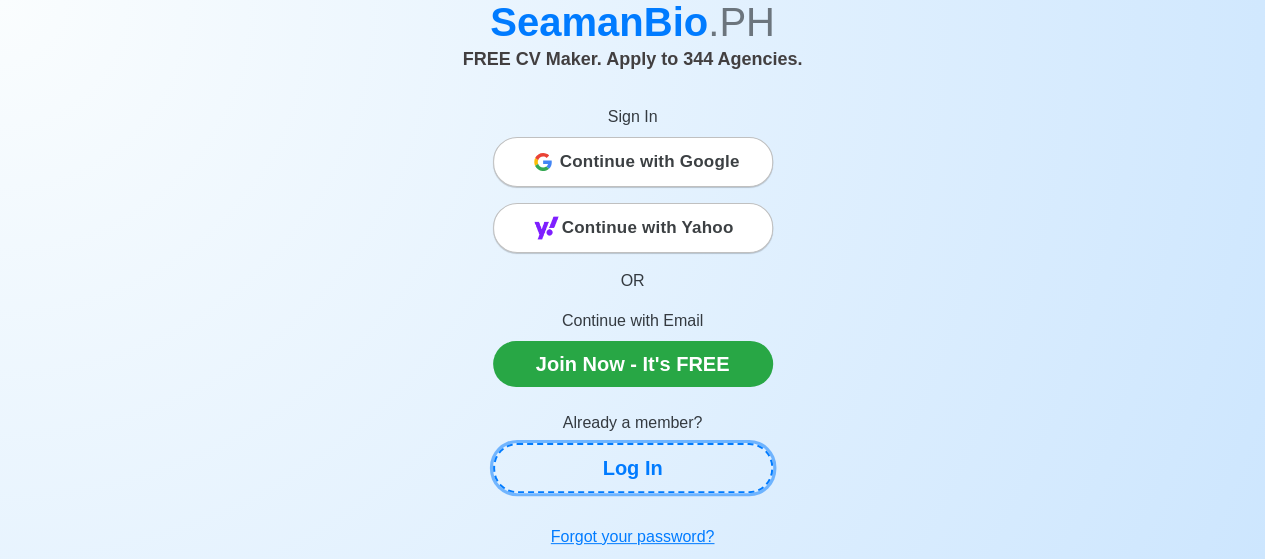 click on "Log In" at bounding box center [633, 468] 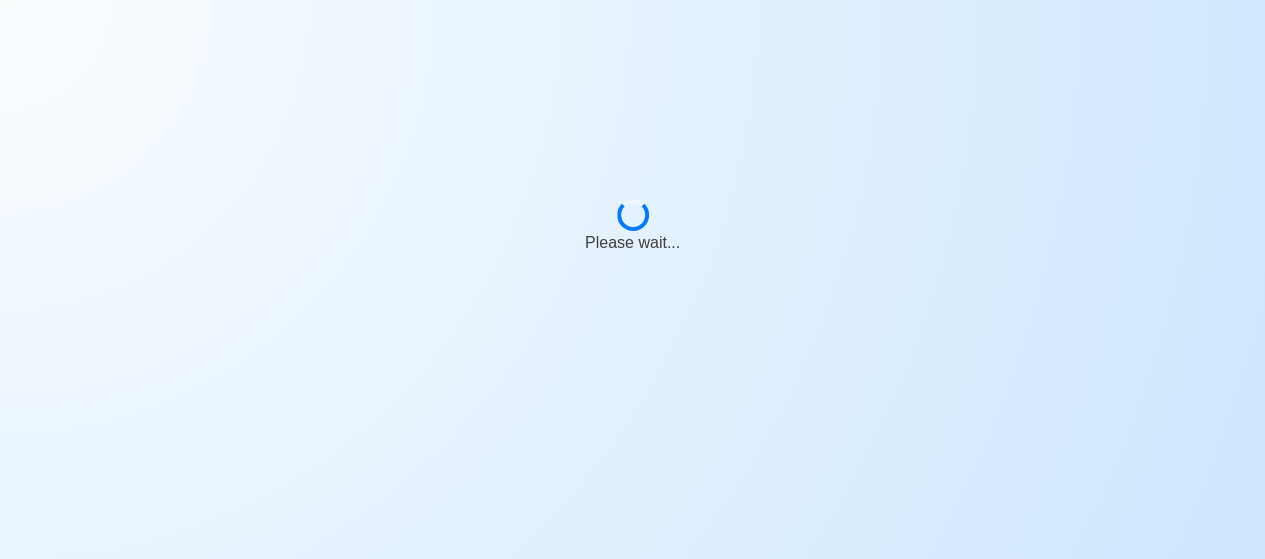 scroll, scrollTop: 0, scrollLeft: 0, axis: both 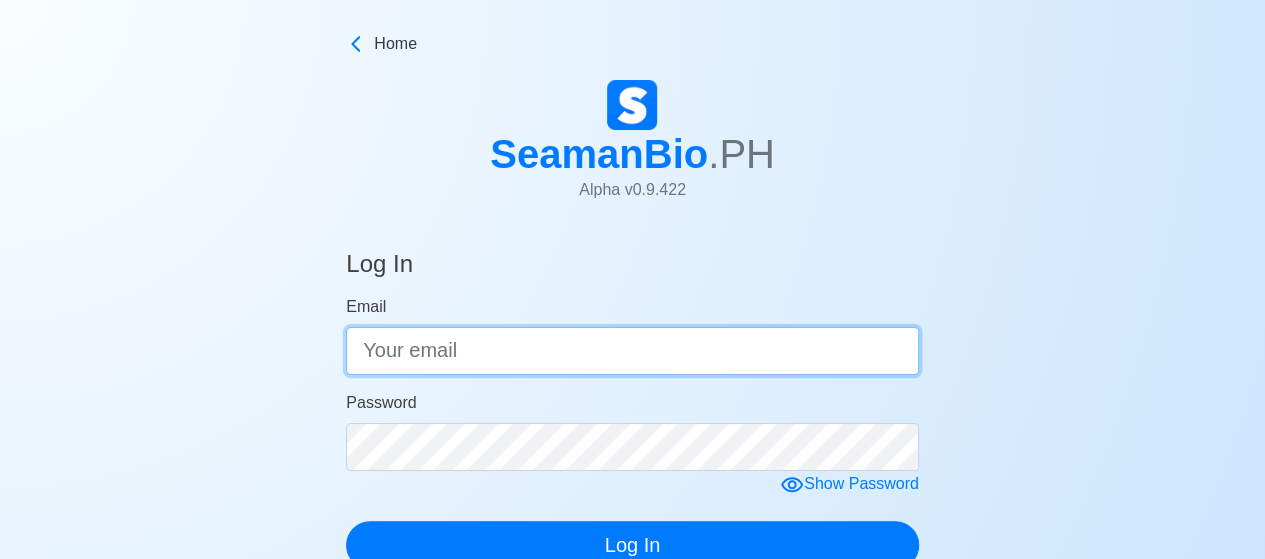click on "Email" at bounding box center (632, 351) 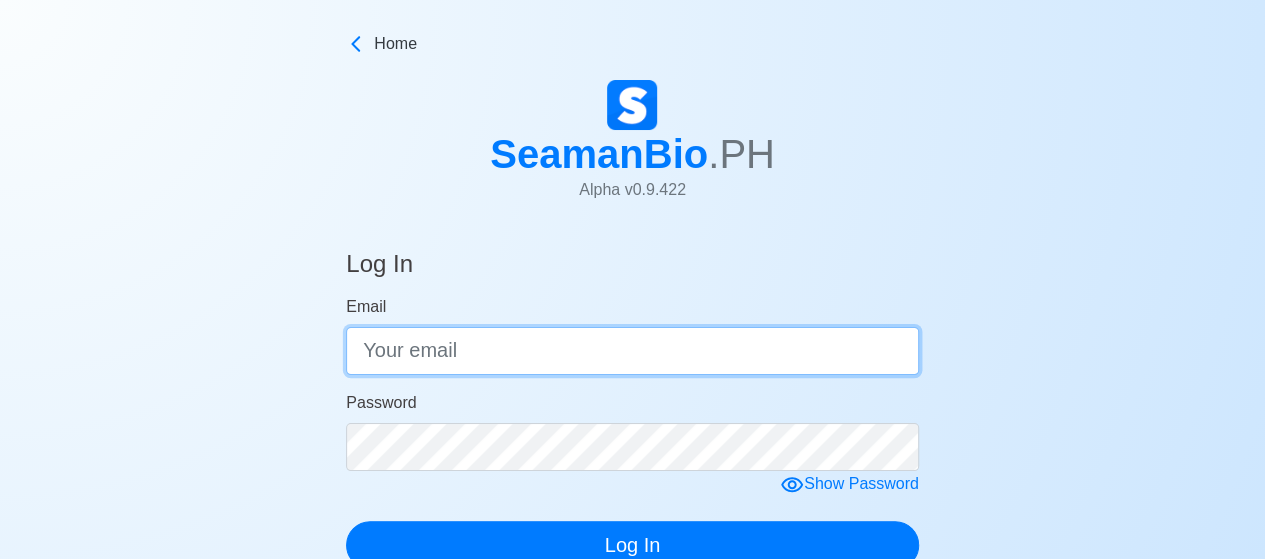 paste on "[EMAIL_ADDRESS][DOMAIN_NAME]" 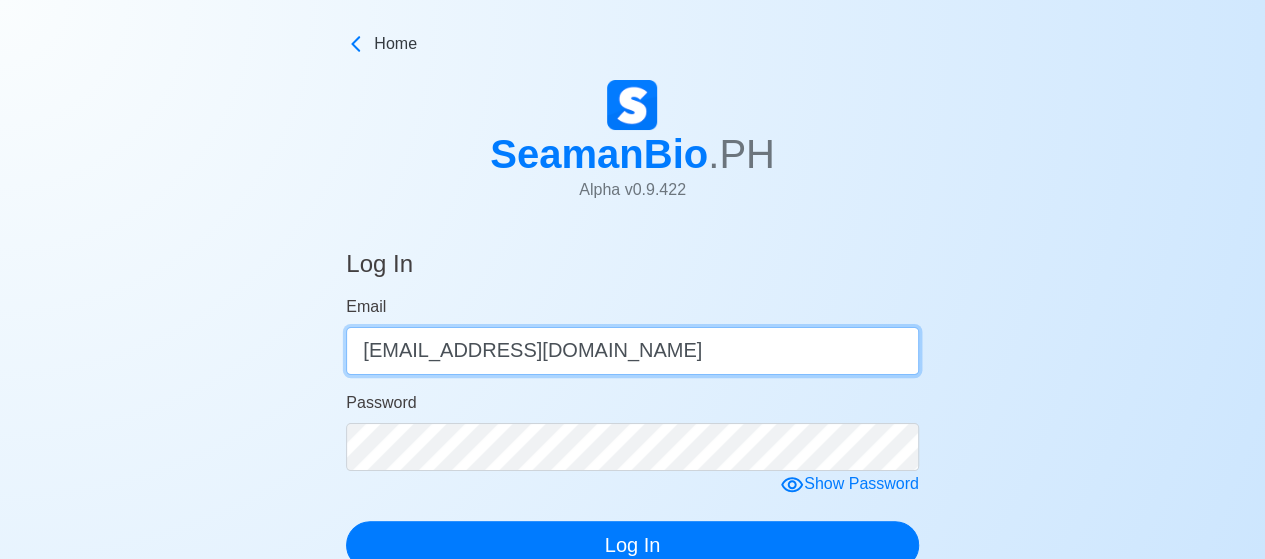 type on "[EMAIL_ADDRESS][DOMAIN_NAME]" 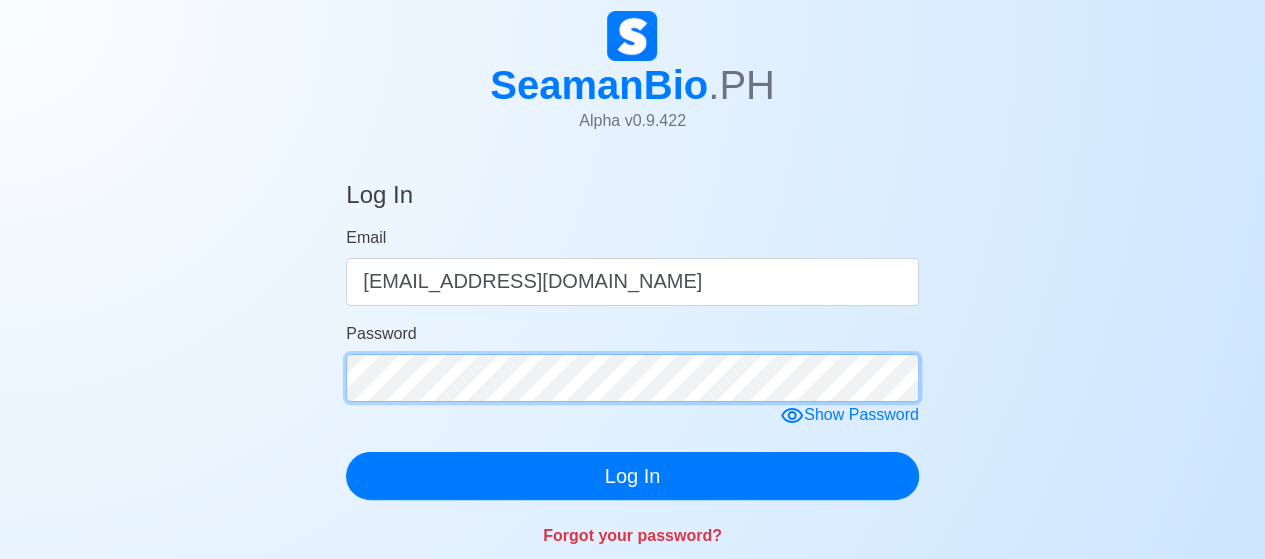 scroll, scrollTop: 100, scrollLeft: 0, axis: vertical 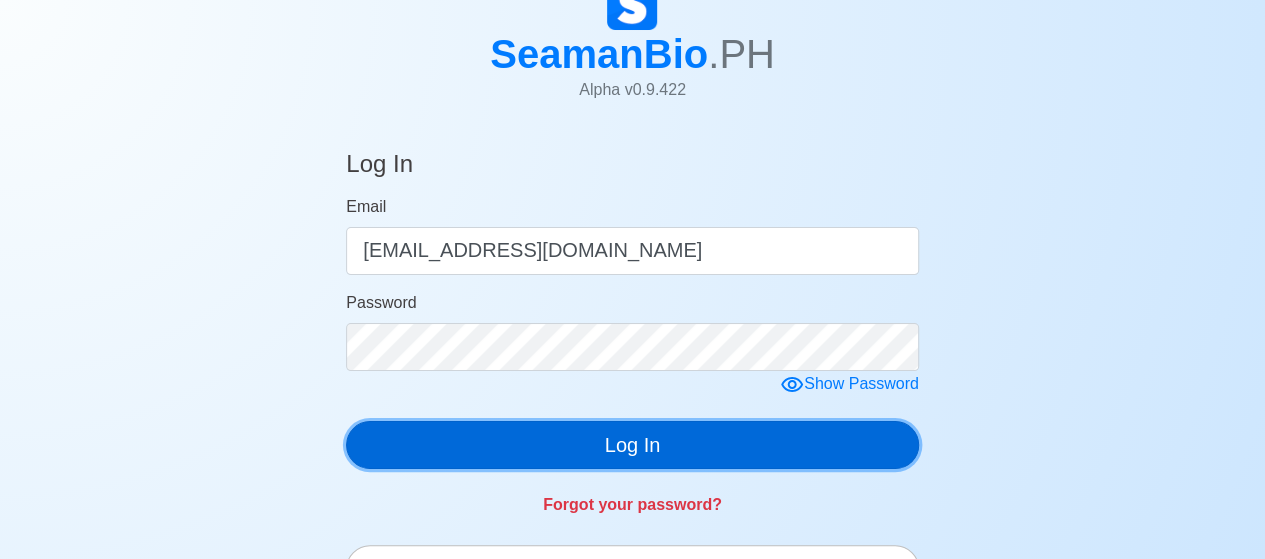 click on "Log In" at bounding box center (632, 445) 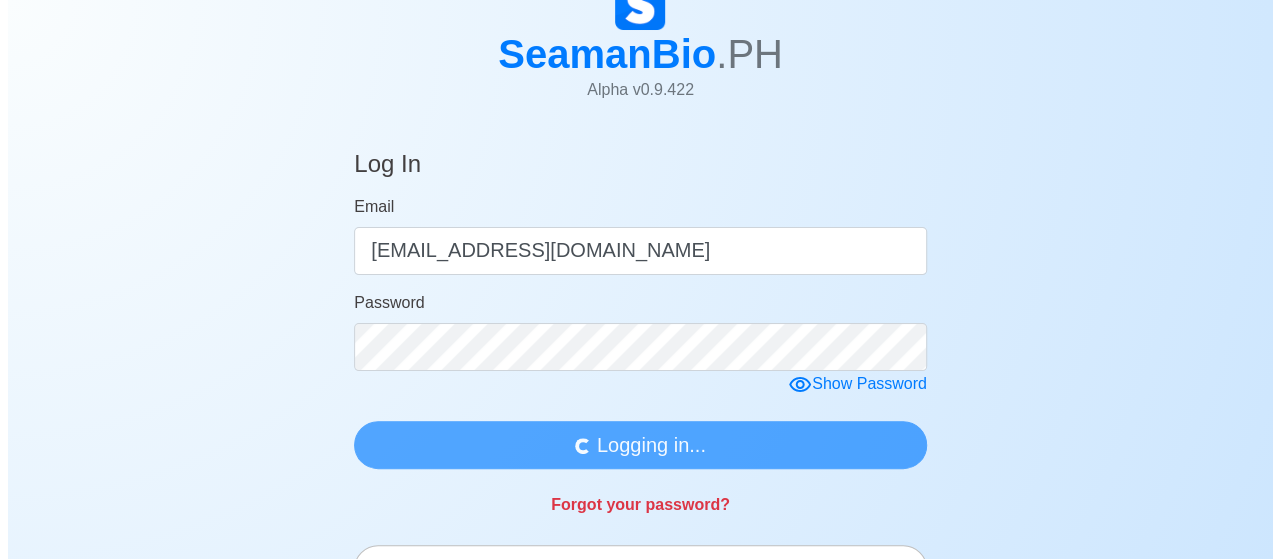scroll, scrollTop: 0, scrollLeft: 0, axis: both 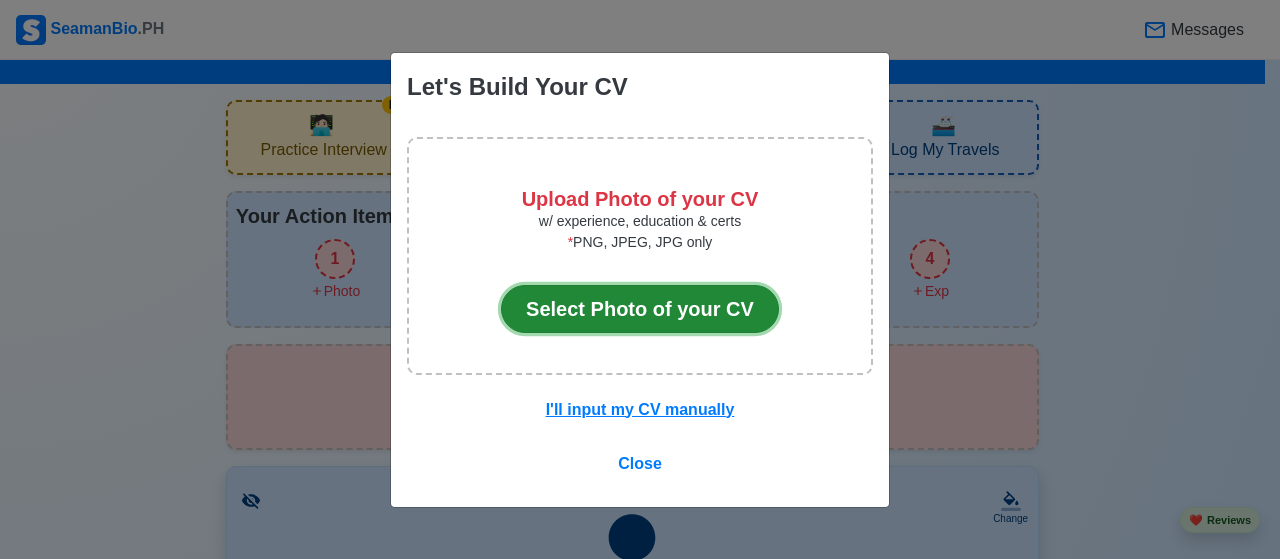 click on "Select Photo of your CV" at bounding box center [640, 309] 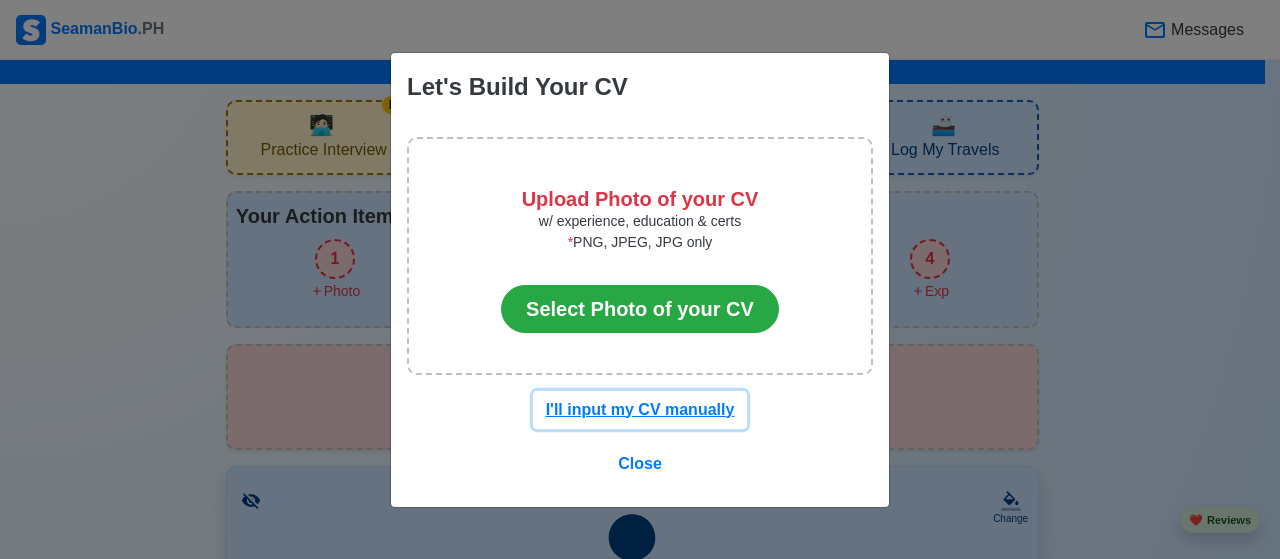 click on "I'll input my CV manually" at bounding box center (640, 409) 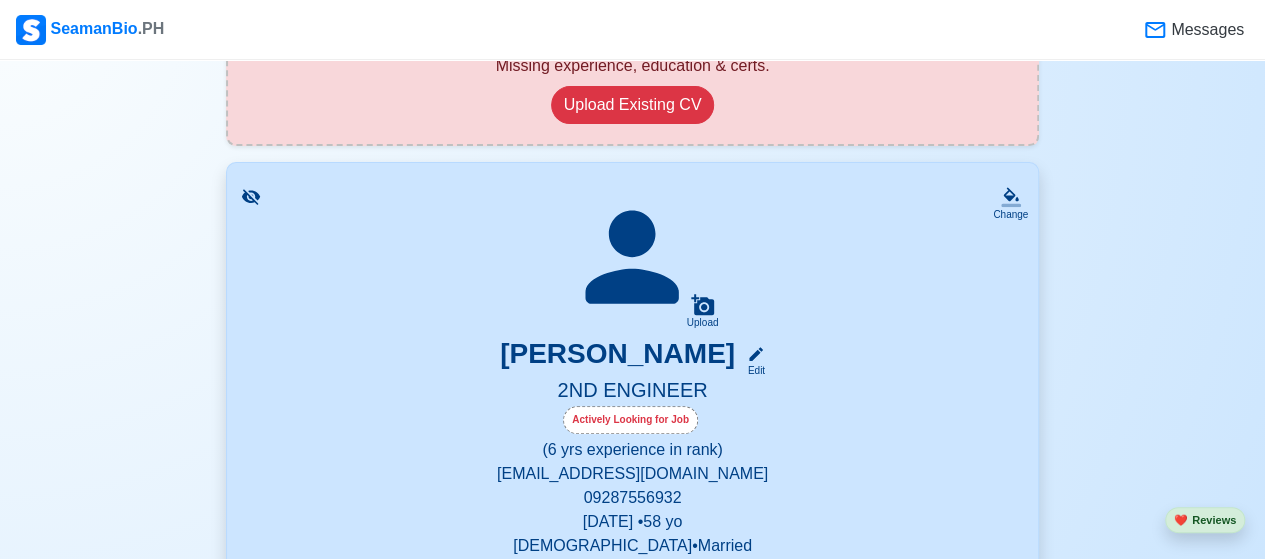 scroll, scrollTop: 300, scrollLeft: 0, axis: vertical 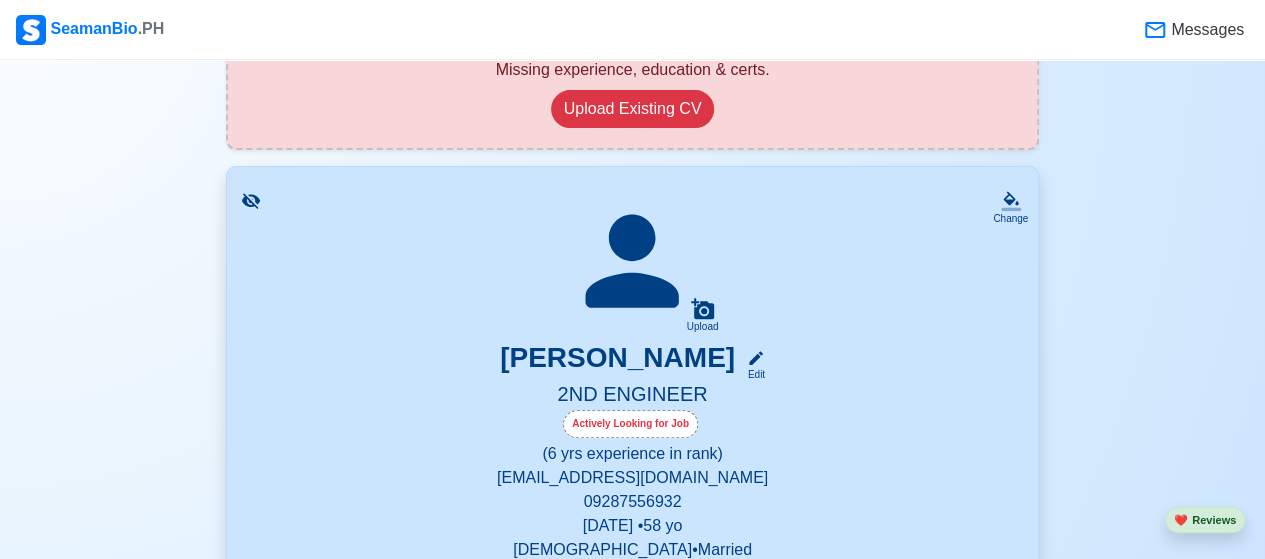 click 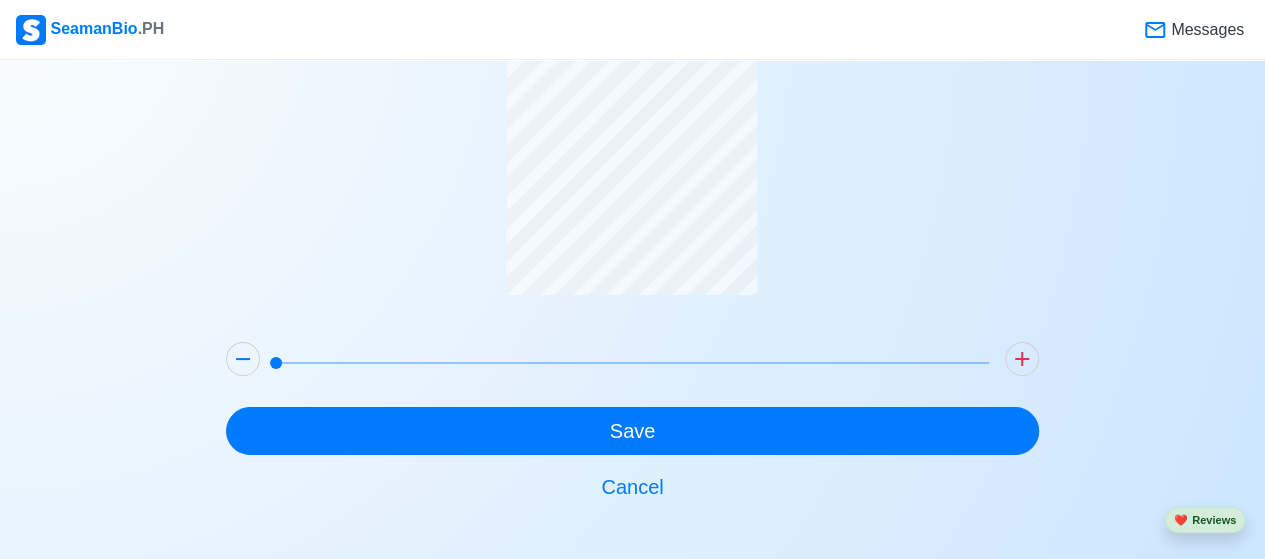 scroll, scrollTop: 118, scrollLeft: 0, axis: vertical 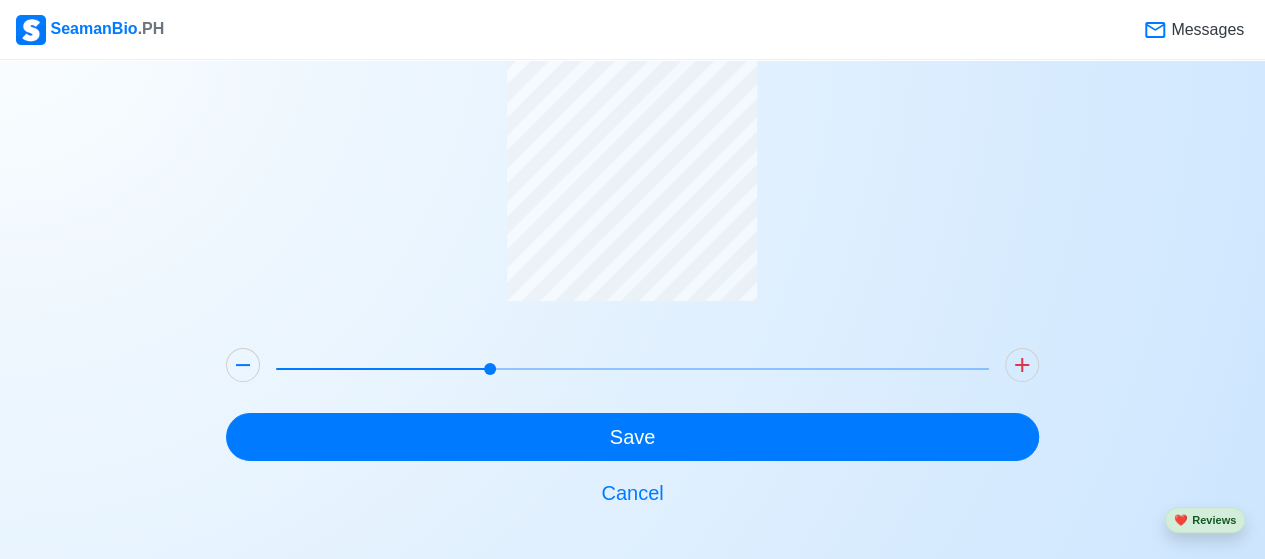 drag, startPoint x: 302, startPoint y: 360, endPoint x: 482, endPoint y: 348, distance: 180.39955 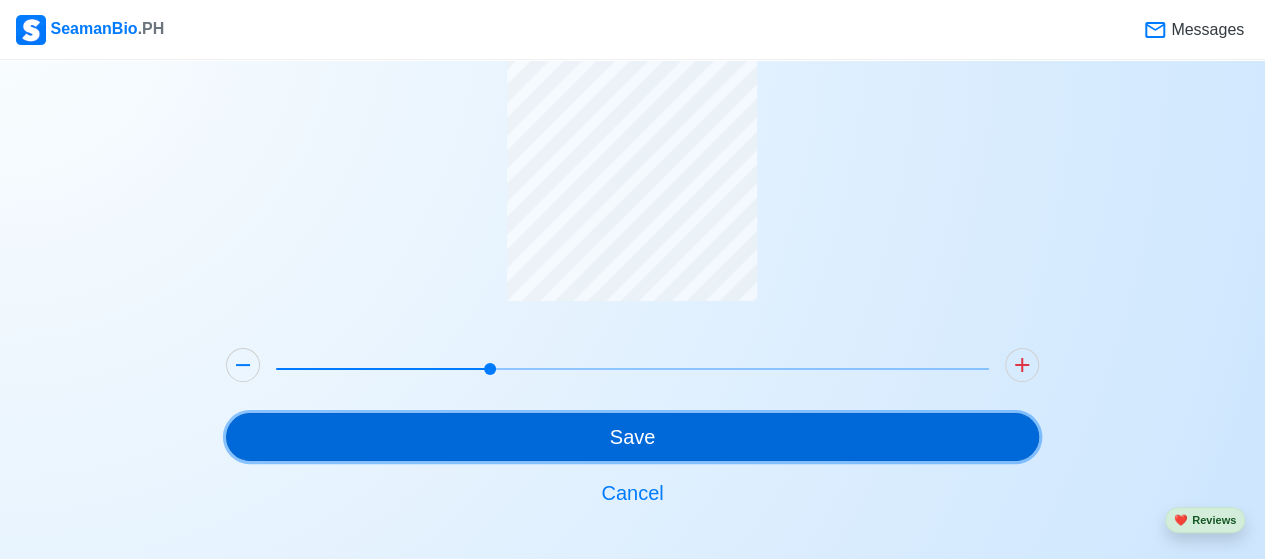 click on "Save" at bounding box center (632, 437) 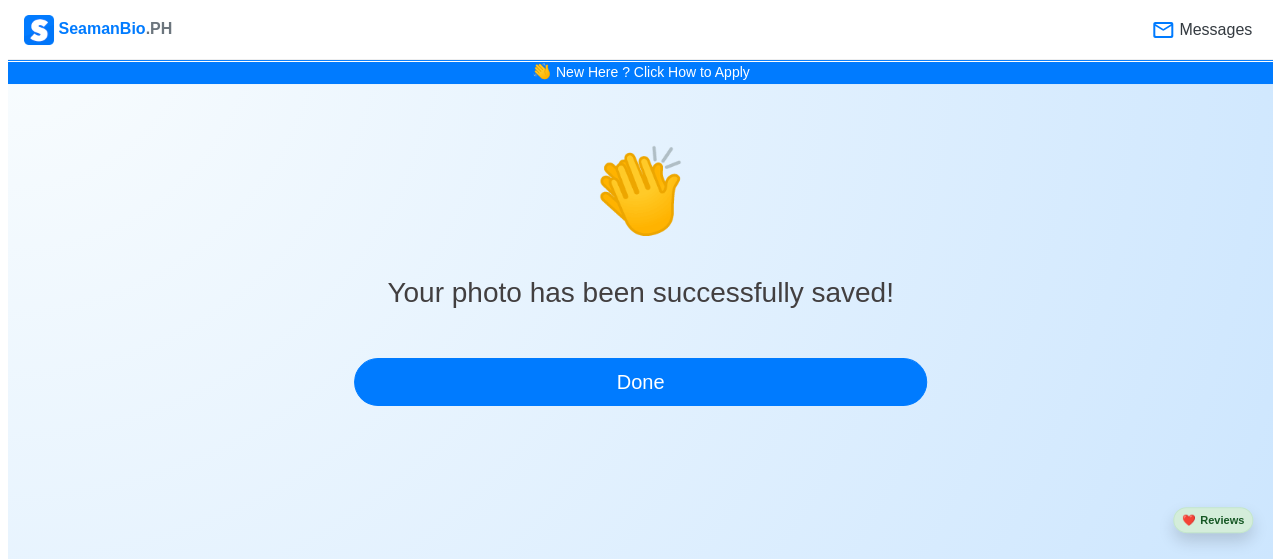 scroll, scrollTop: 0, scrollLeft: 0, axis: both 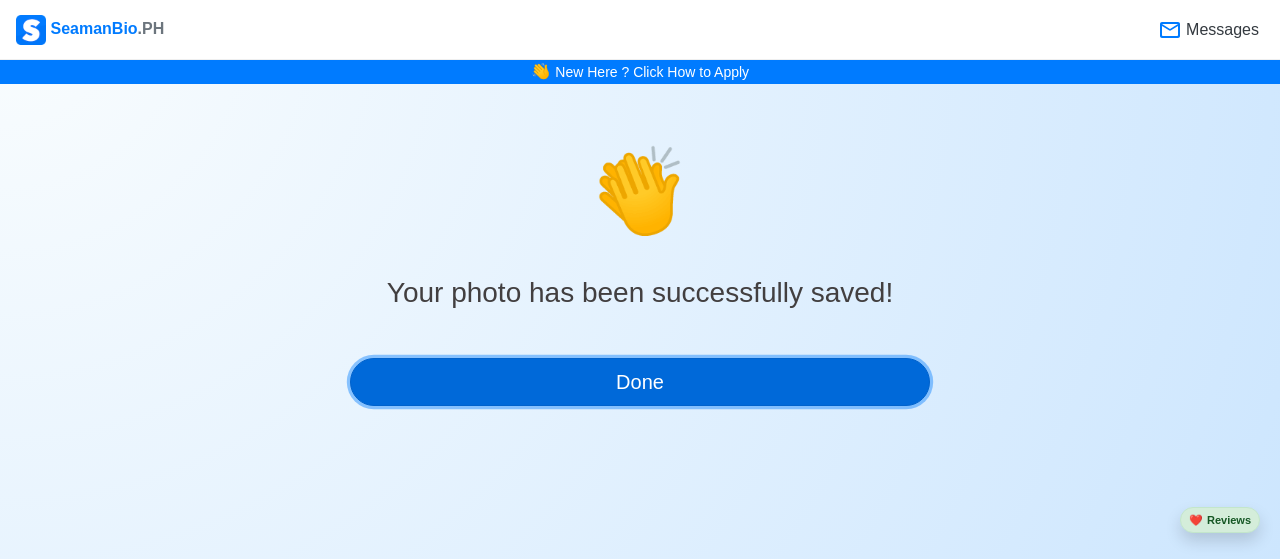 click on "Done" at bounding box center [640, 382] 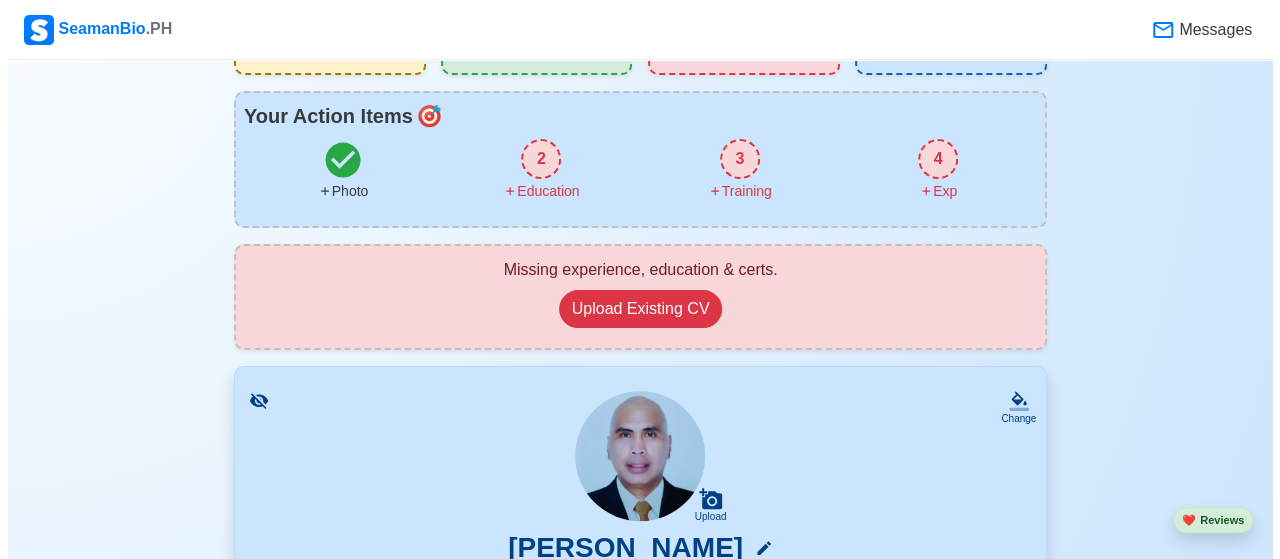 scroll, scrollTop: 0, scrollLeft: 0, axis: both 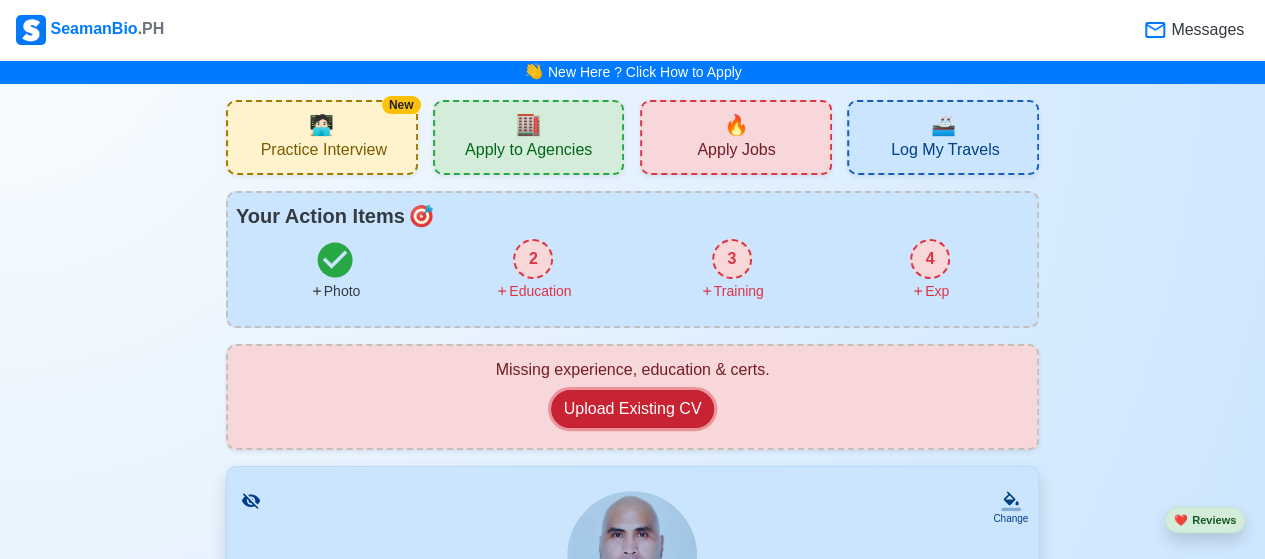 click on "Upload Existing CV" at bounding box center [633, 409] 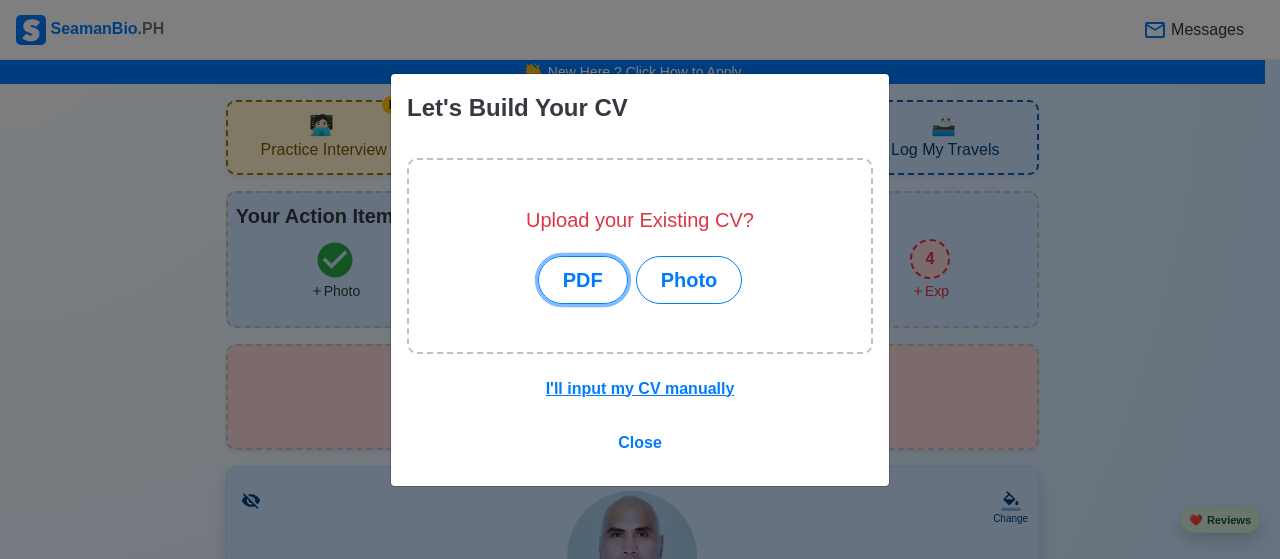 click on "PDF" at bounding box center (583, 280) 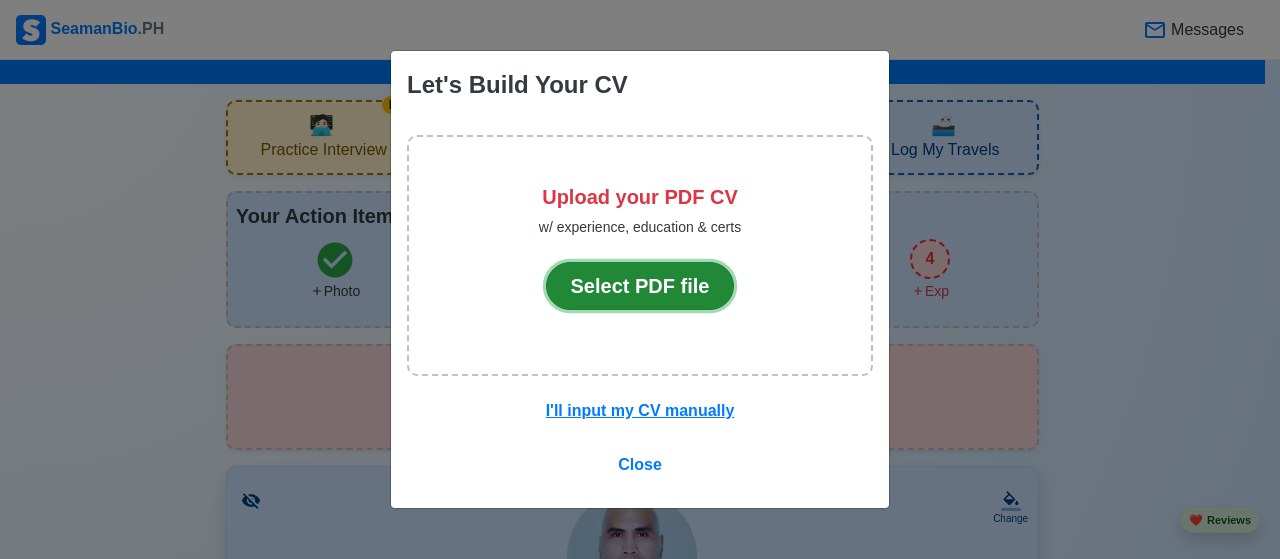 click on "Select PDF file" at bounding box center (640, 286) 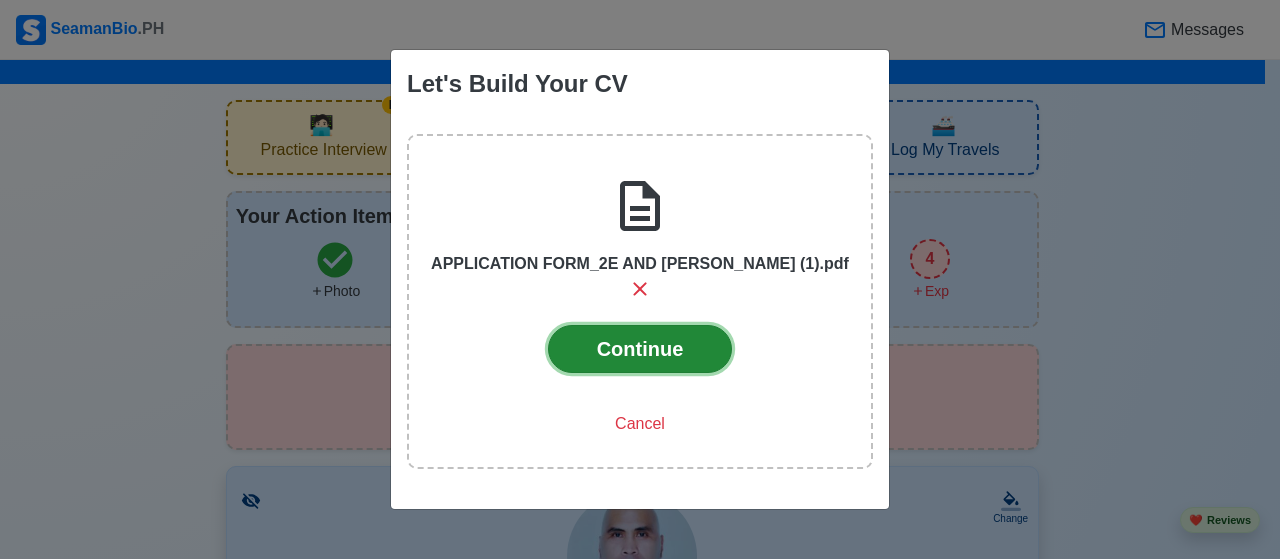 click on "Continue" at bounding box center [640, 349] 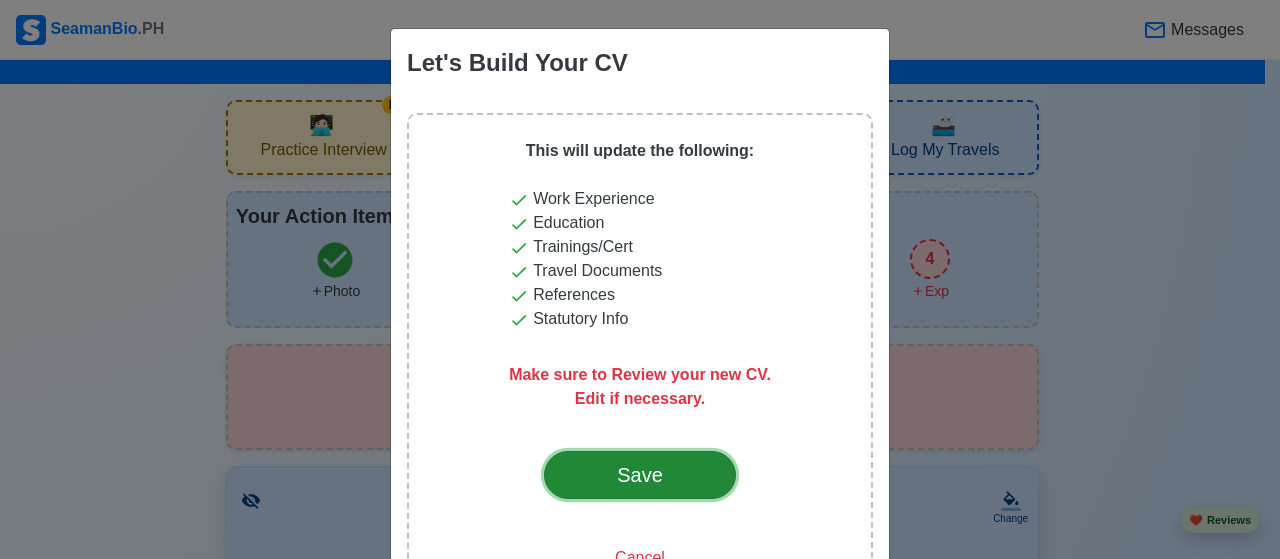 click on "Save" at bounding box center [640, 475] 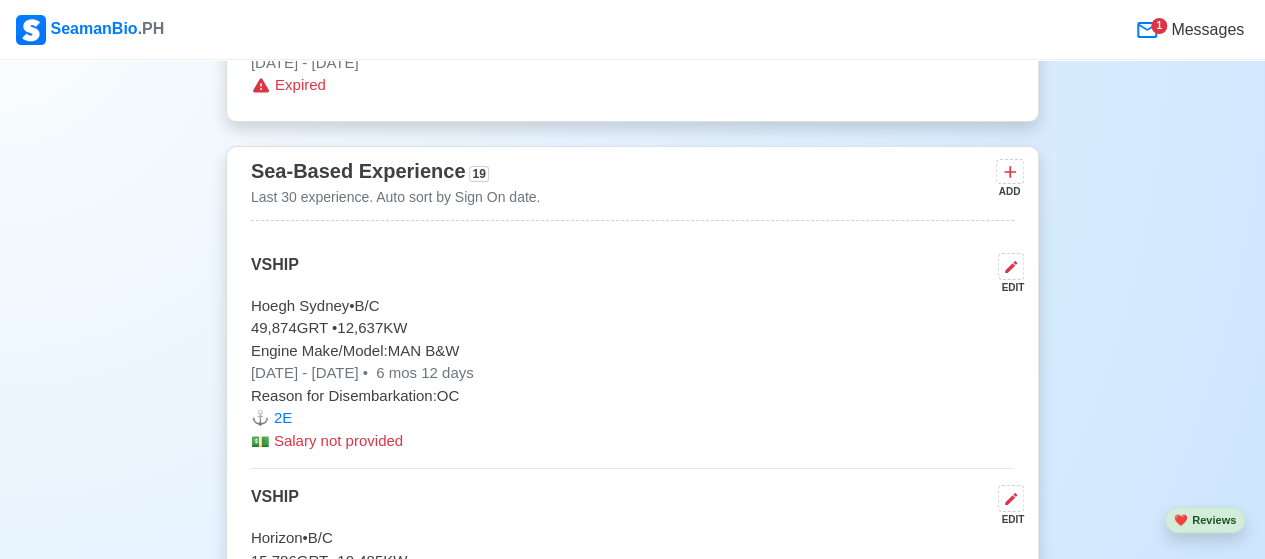scroll, scrollTop: 3200, scrollLeft: 0, axis: vertical 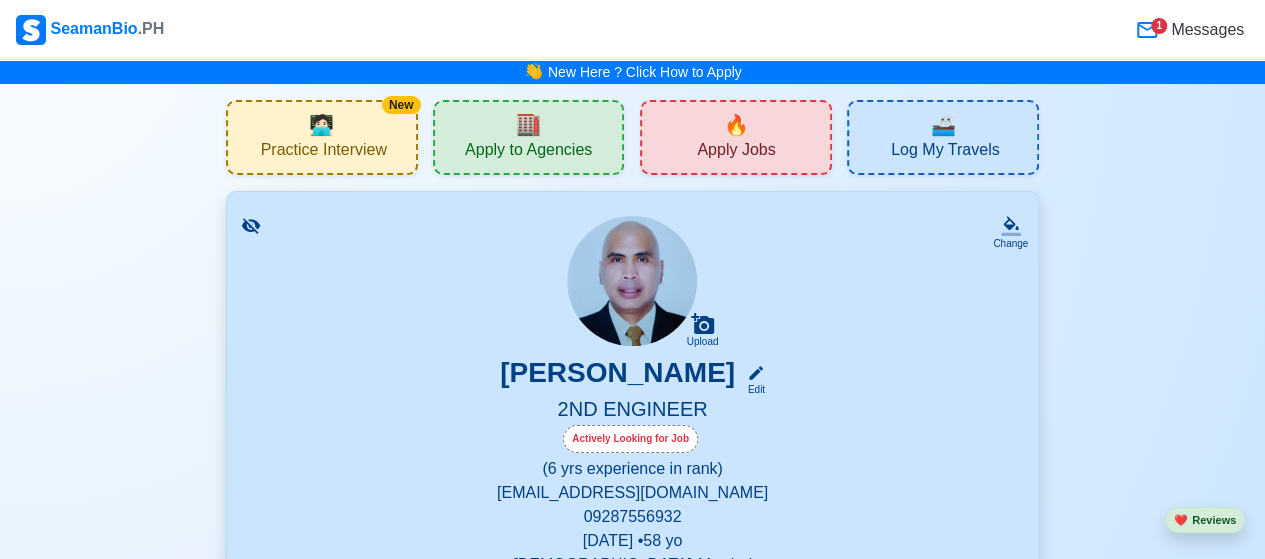 click on "Apply to Agencies" at bounding box center [528, 152] 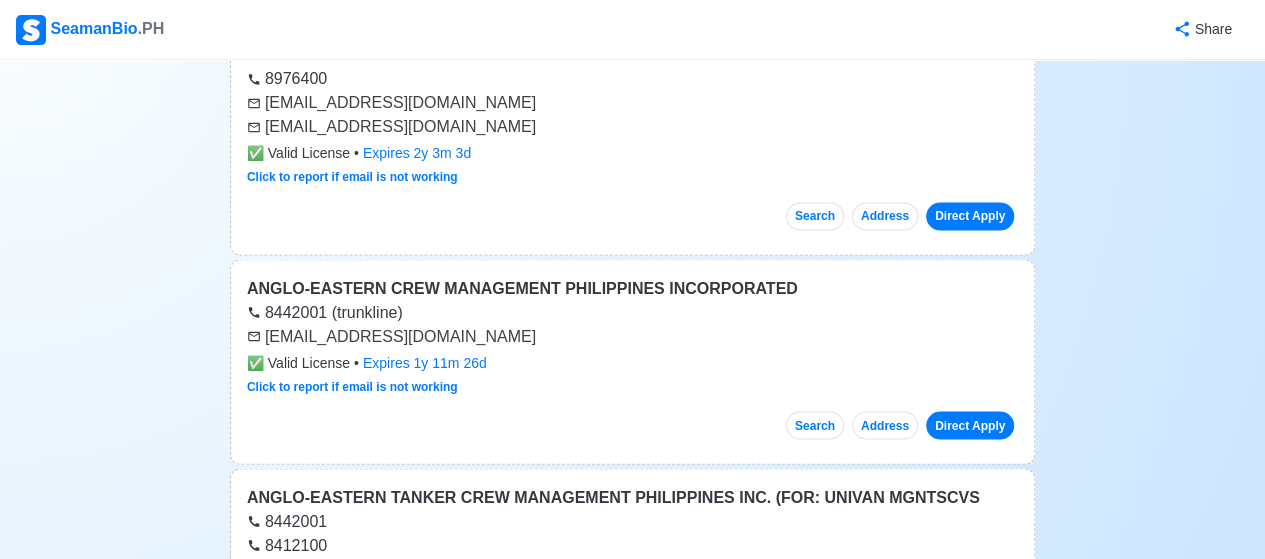 scroll, scrollTop: 1700, scrollLeft: 0, axis: vertical 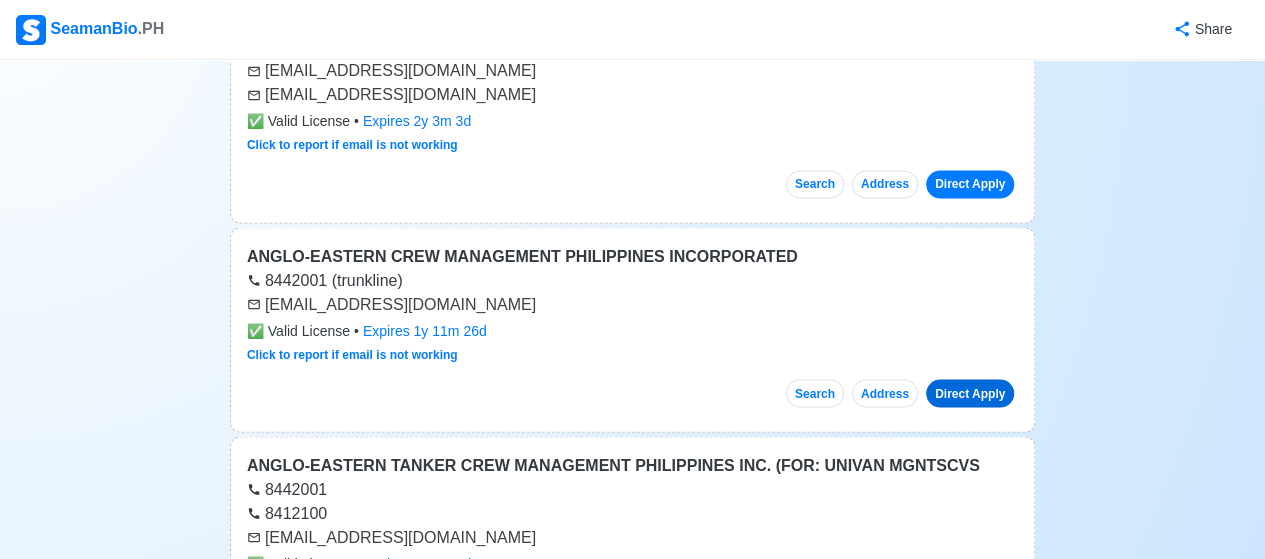 click on "Direct Apply" at bounding box center [970, 393] 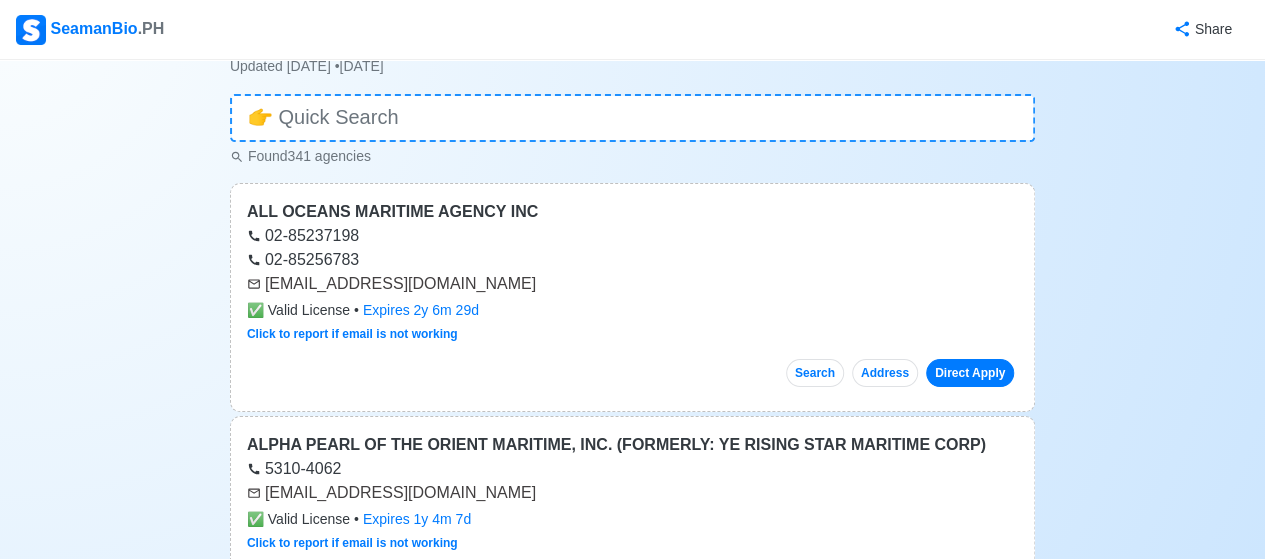 scroll, scrollTop: 0, scrollLeft: 0, axis: both 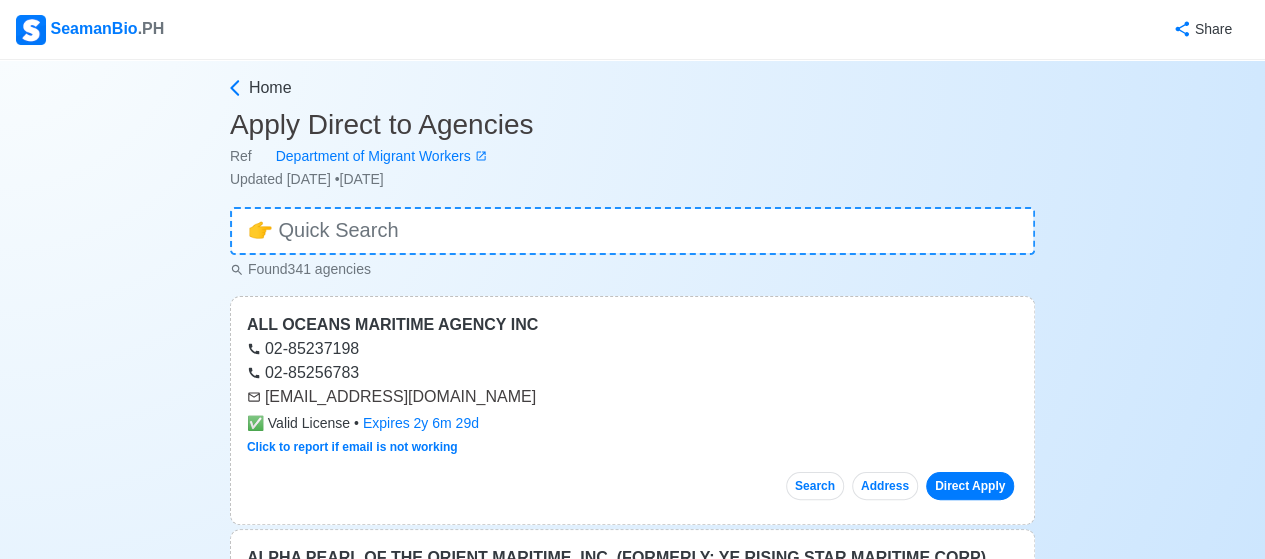 click on "Search" at bounding box center (815, 486) 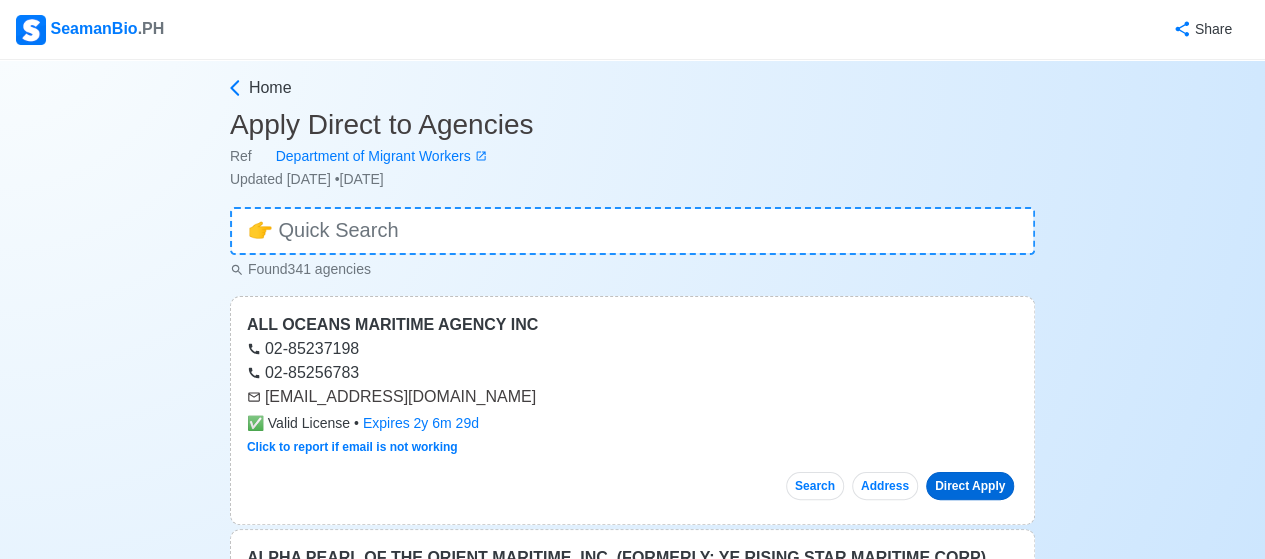 click on "Direct Apply" at bounding box center (970, 486) 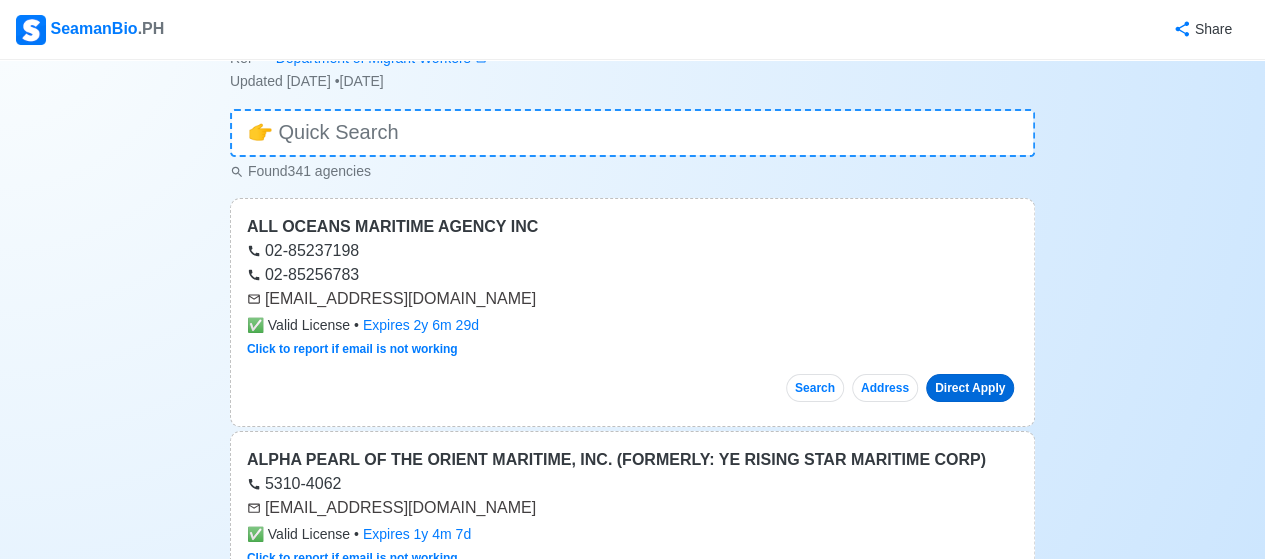 scroll, scrollTop: 300, scrollLeft: 0, axis: vertical 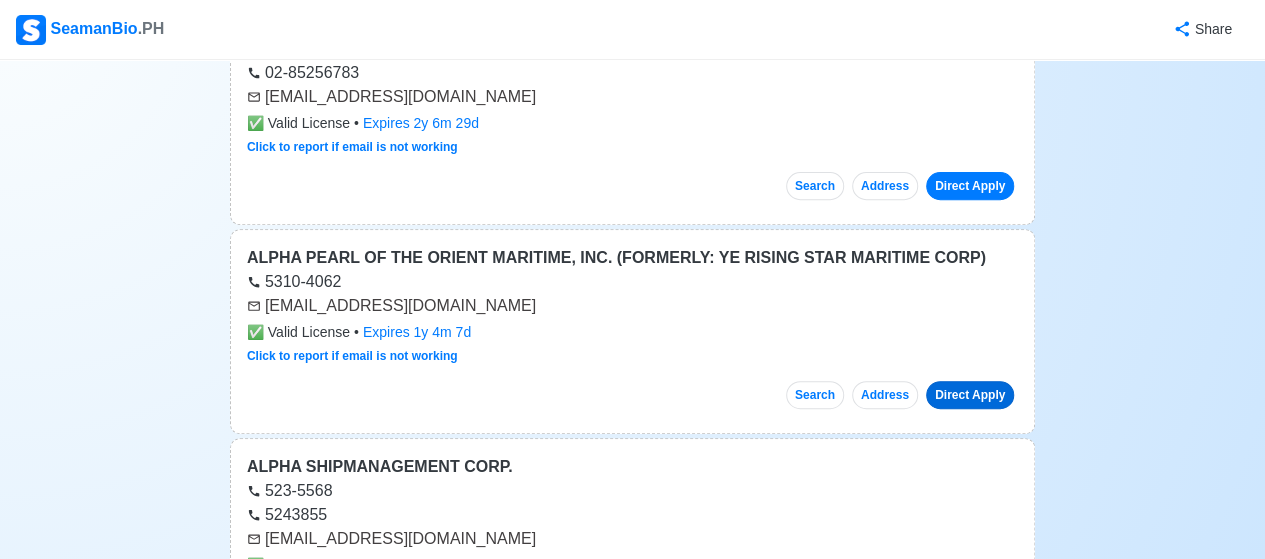 click on "Direct Apply" at bounding box center (970, 395) 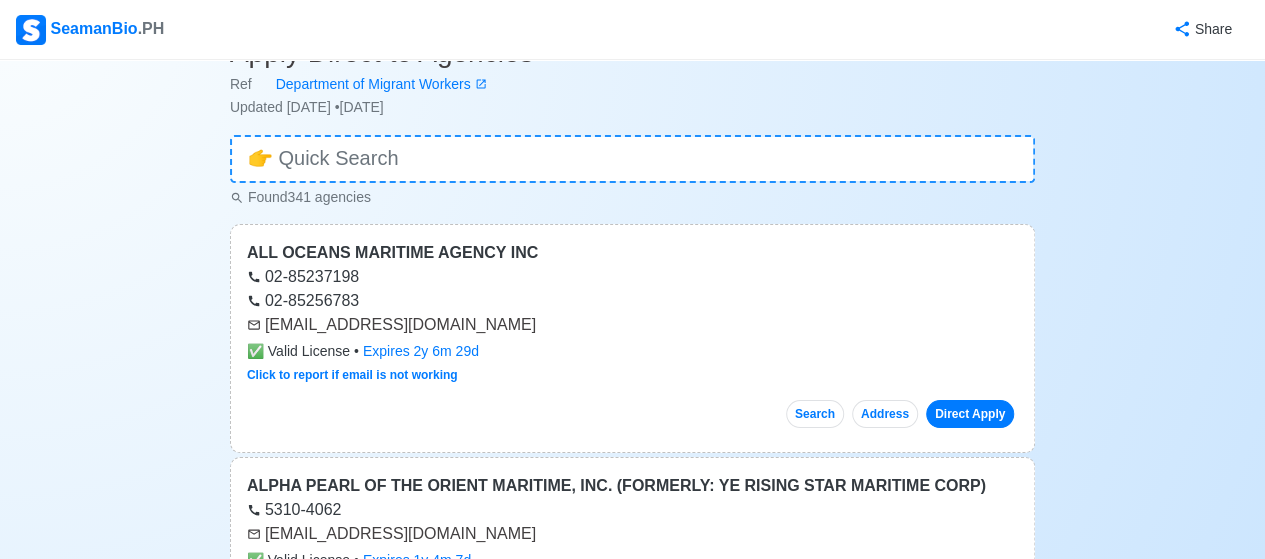 scroll, scrollTop: 0, scrollLeft: 0, axis: both 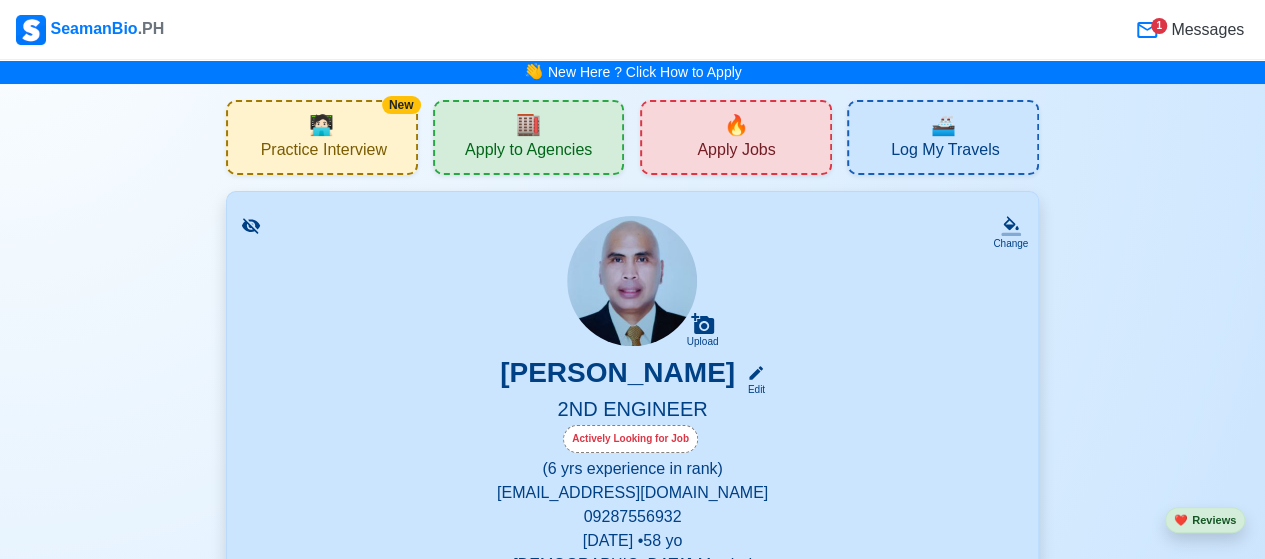 click on "Apply Jobs" at bounding box center (736, 152) 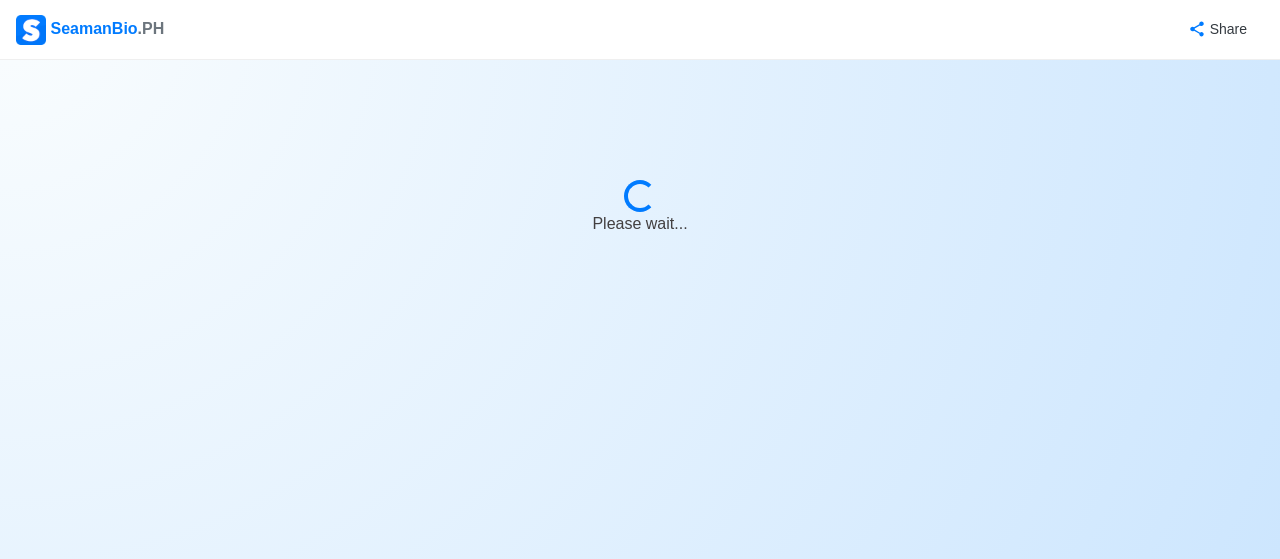 select on "2nd Engineer" 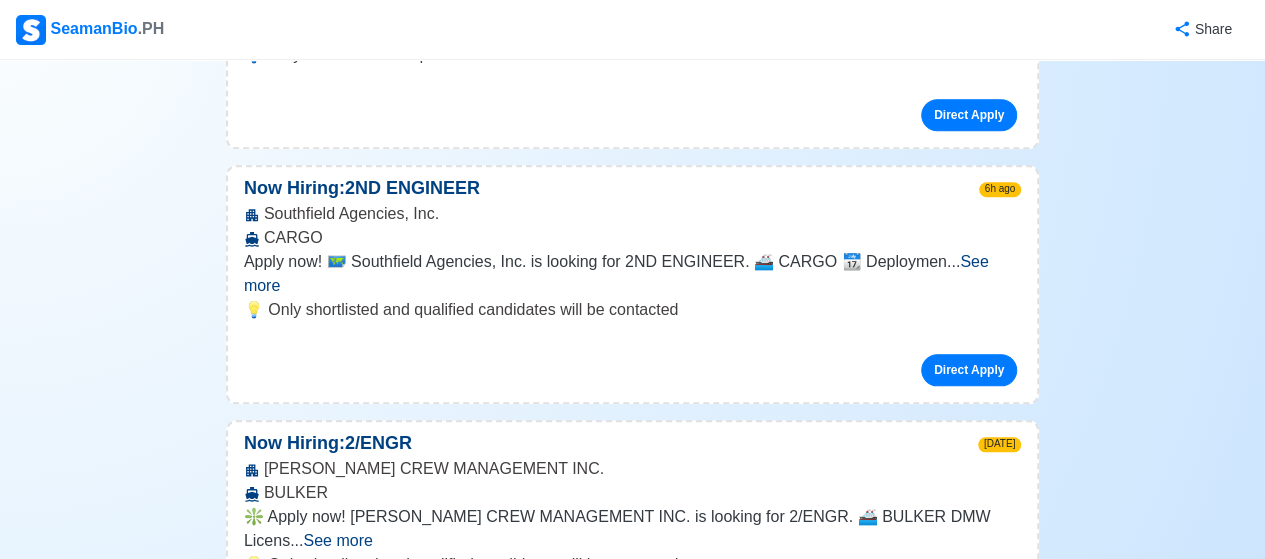 scroll, scrollTop: 1000, scrollLeft: 0, axis: vertical 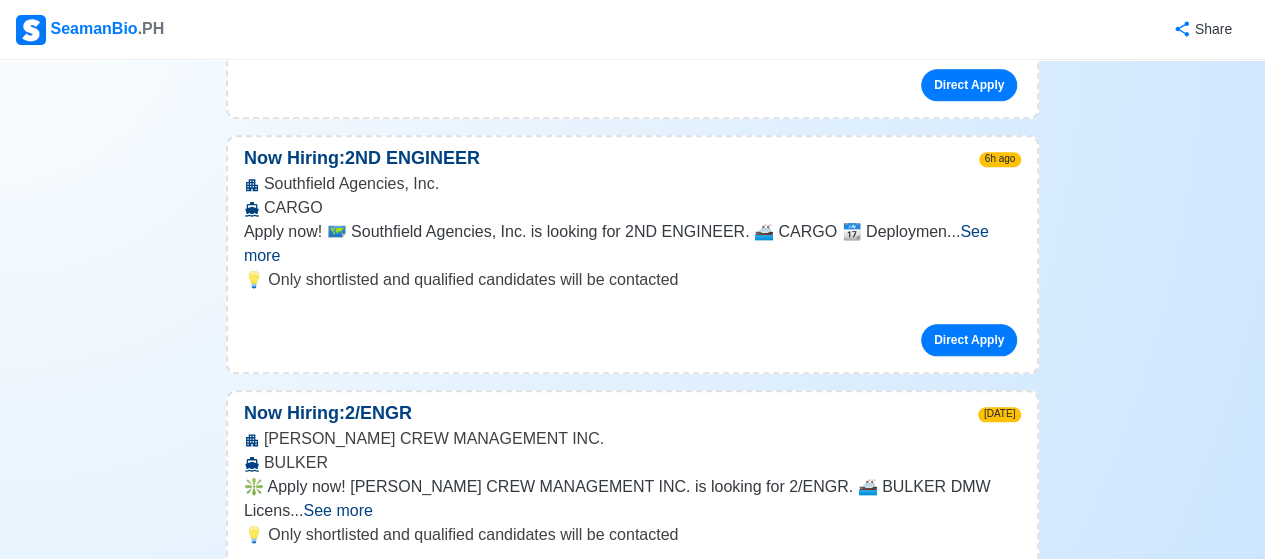 click on "See more" at bounding box center (337, 510) 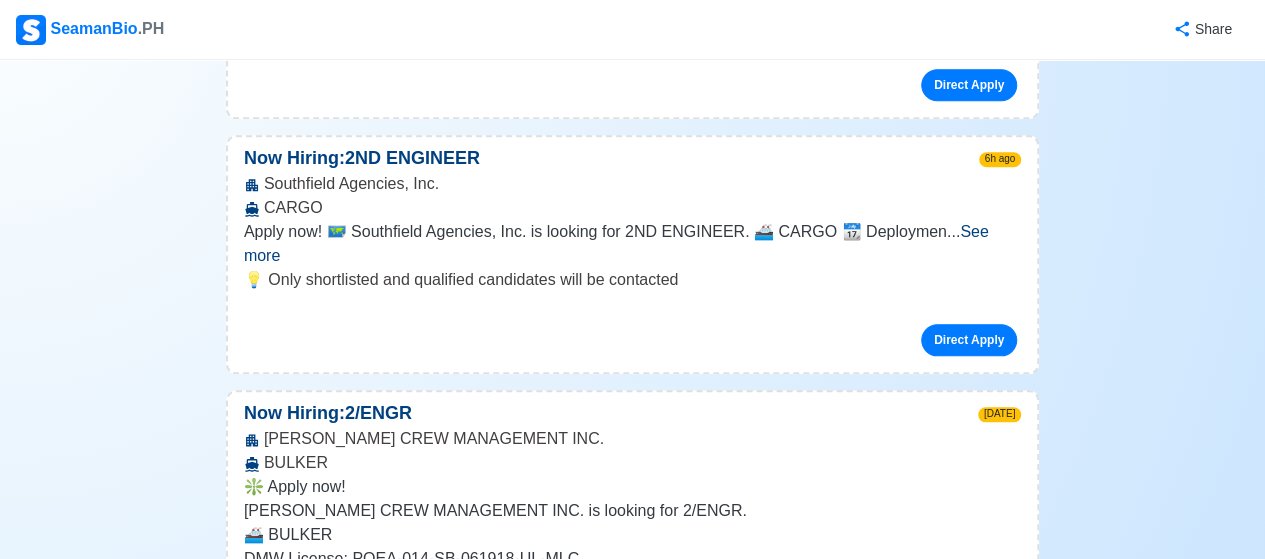 scroll, scrollTop: 1200, scrollLeft: 0, axis: vertical 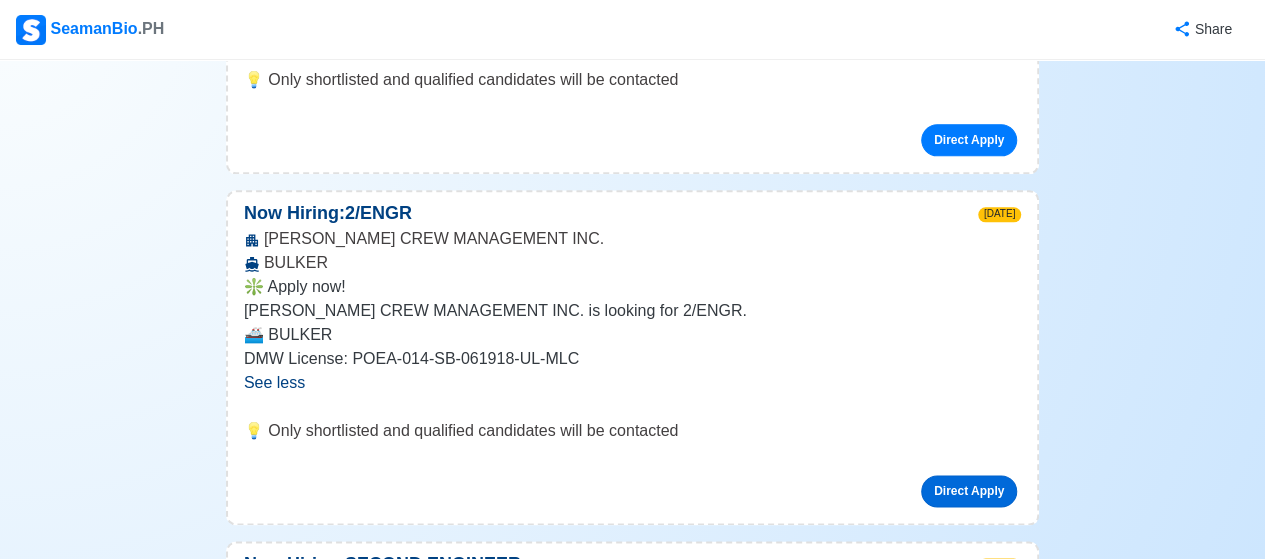 click on "Direct Apply" at bounding box center (969, 491) 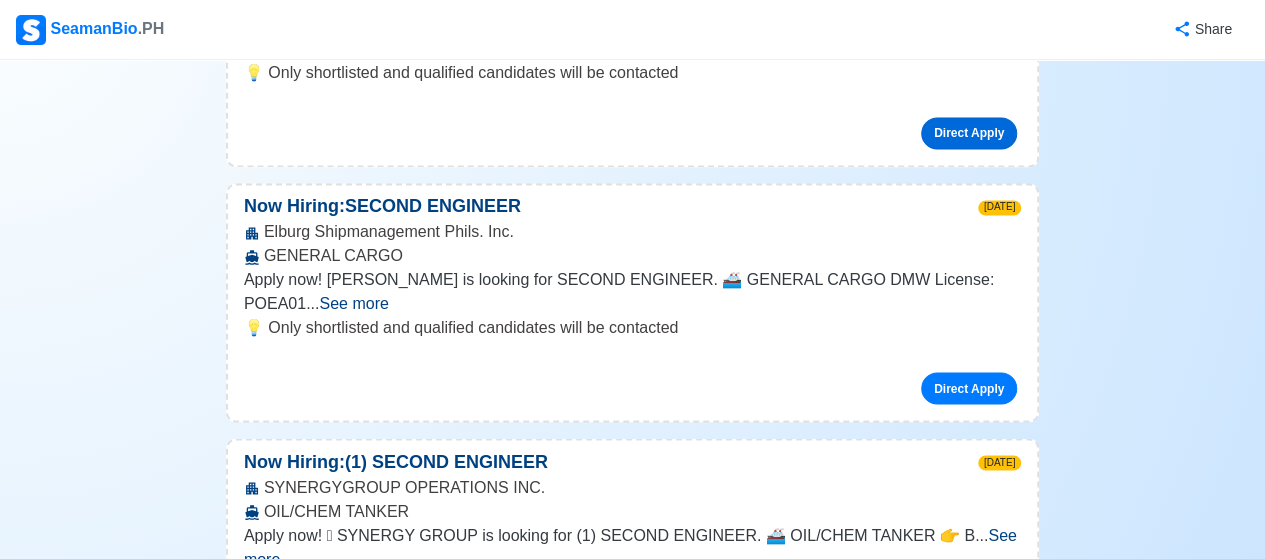 scroll, scrollTop: 1700, scrollLeft: 0, axis: vertical 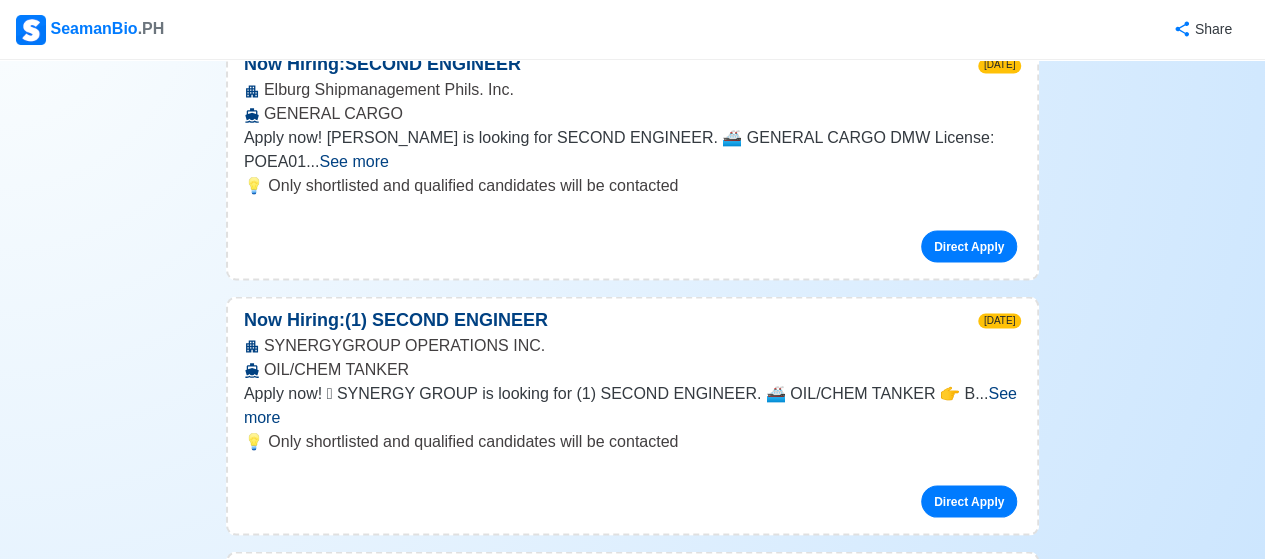 click on "See more" at bounding box center [630, 404] 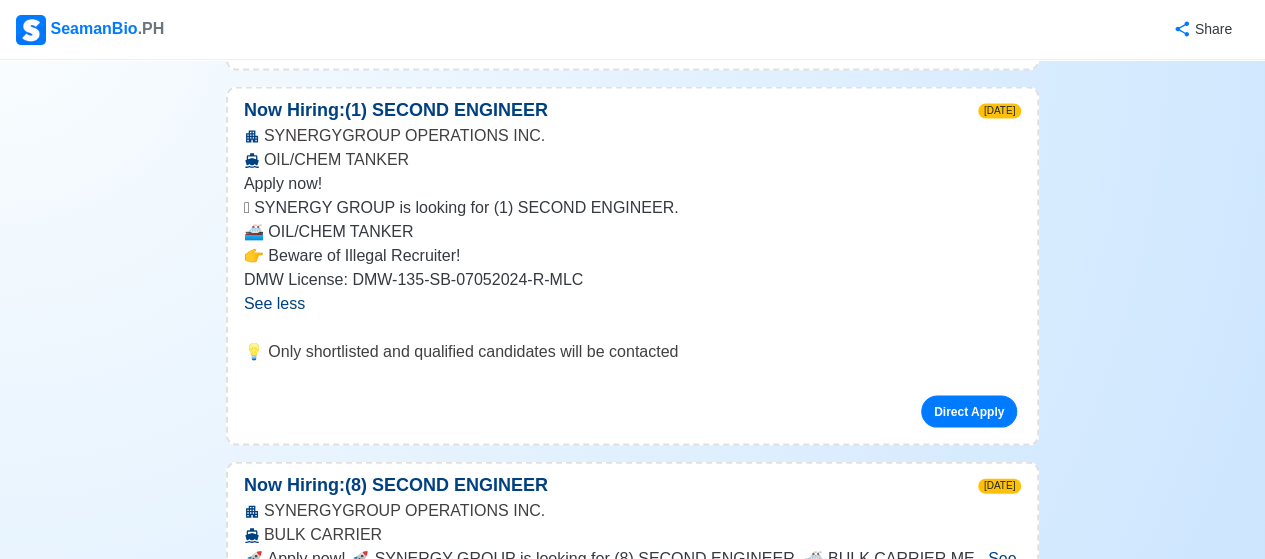 scroll, scrollTop: 2000, scrollLeft: 0, axis: vertical 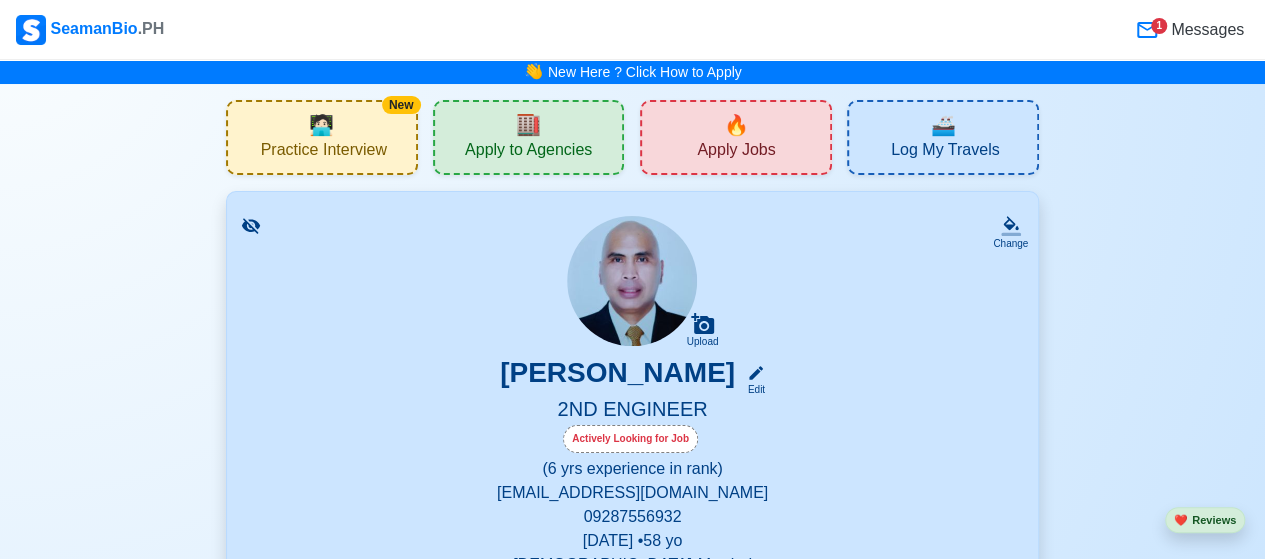 click on "1" at bounding box center (1159, 26) 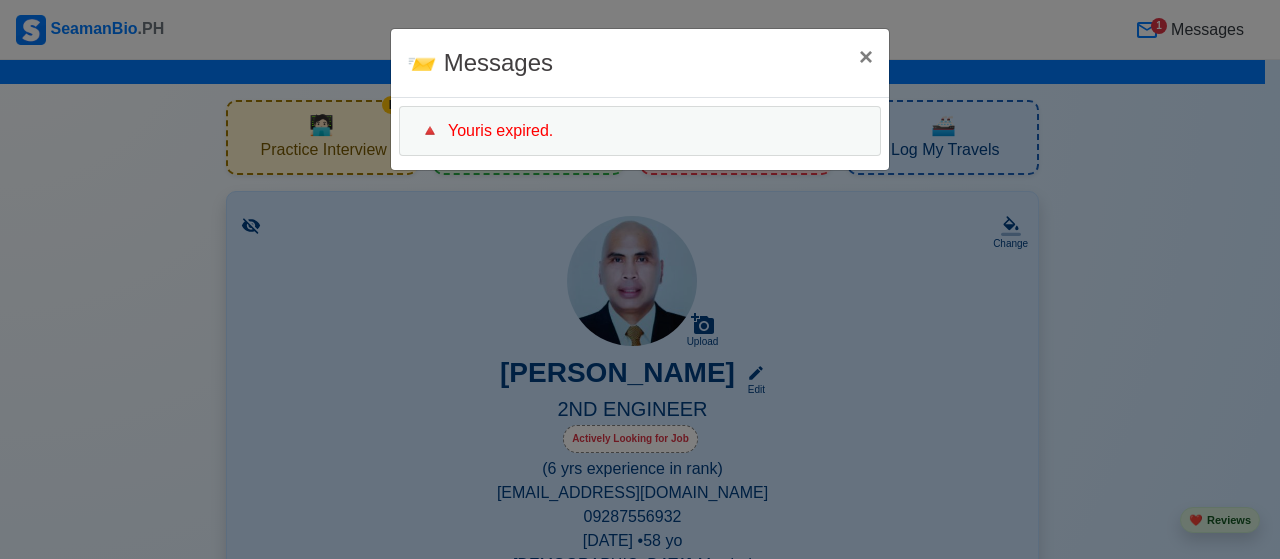 click on "🔺 Your   is   expired." at bounding box center [640, 131] 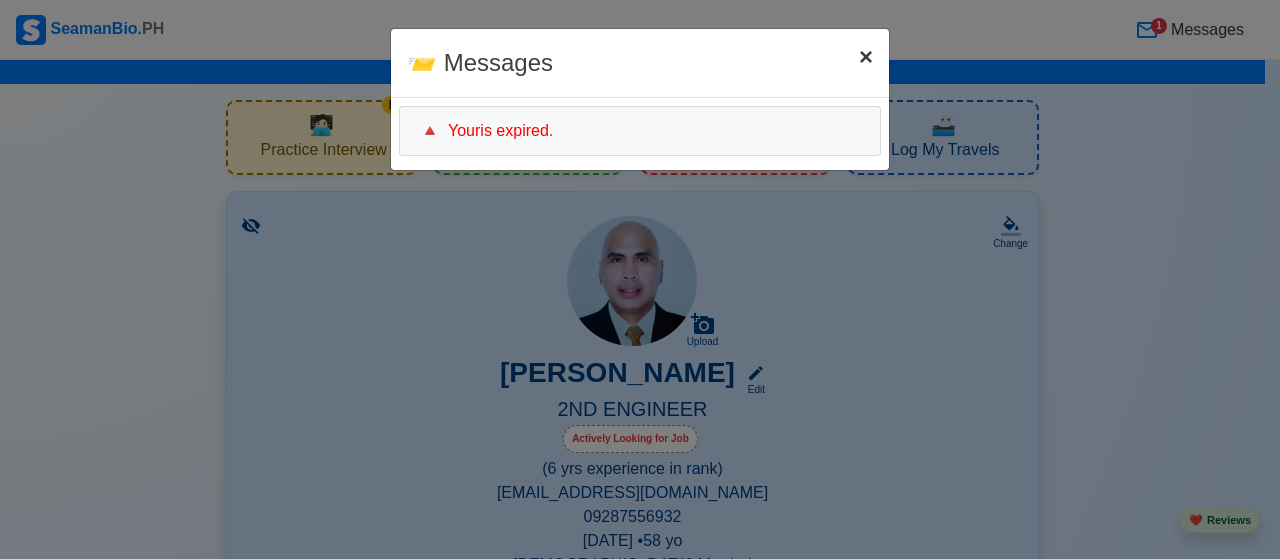 click on "×" at bounding box center [866, 56] 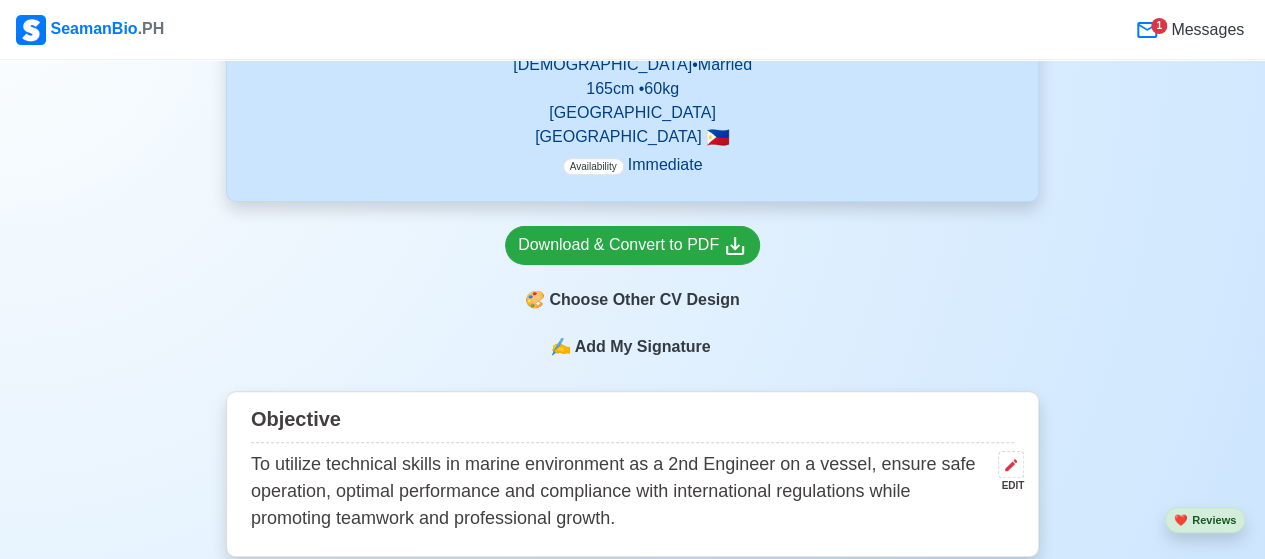 scroll, scrollTop: 0, scrollLeft: 0, axis: both 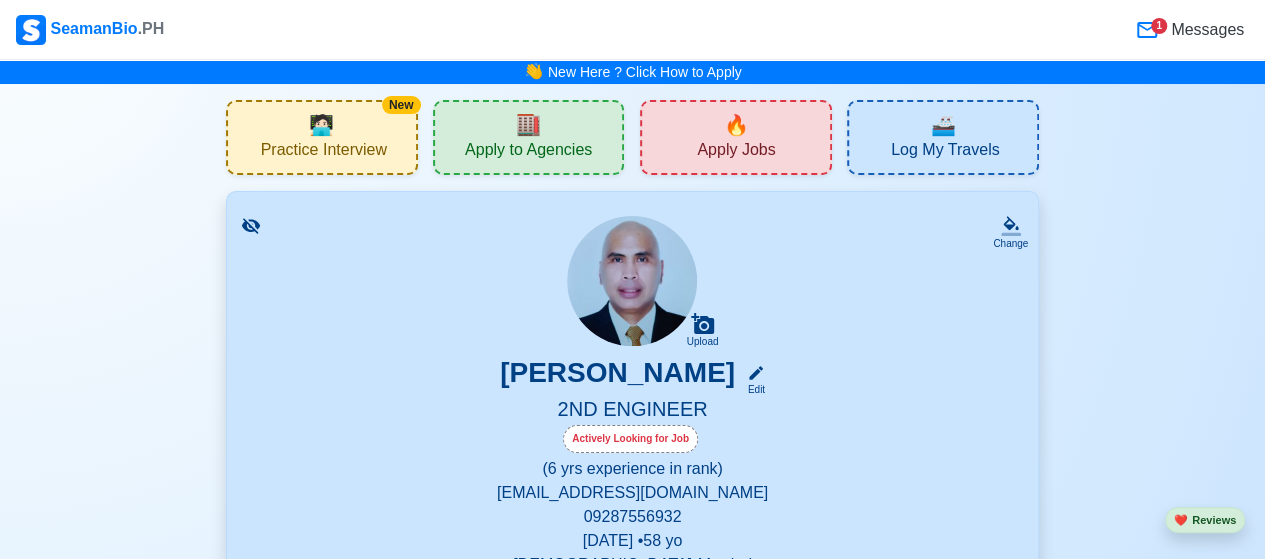 click on "Apply Jobs" at bounding box center (736, 152) 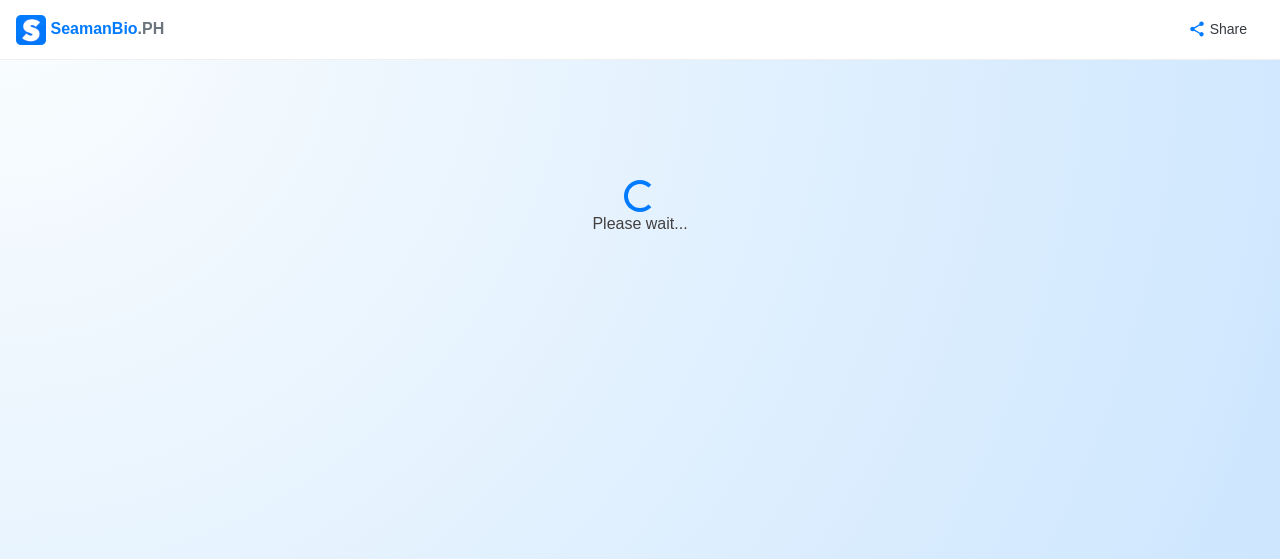 select on "2nd Engineer" 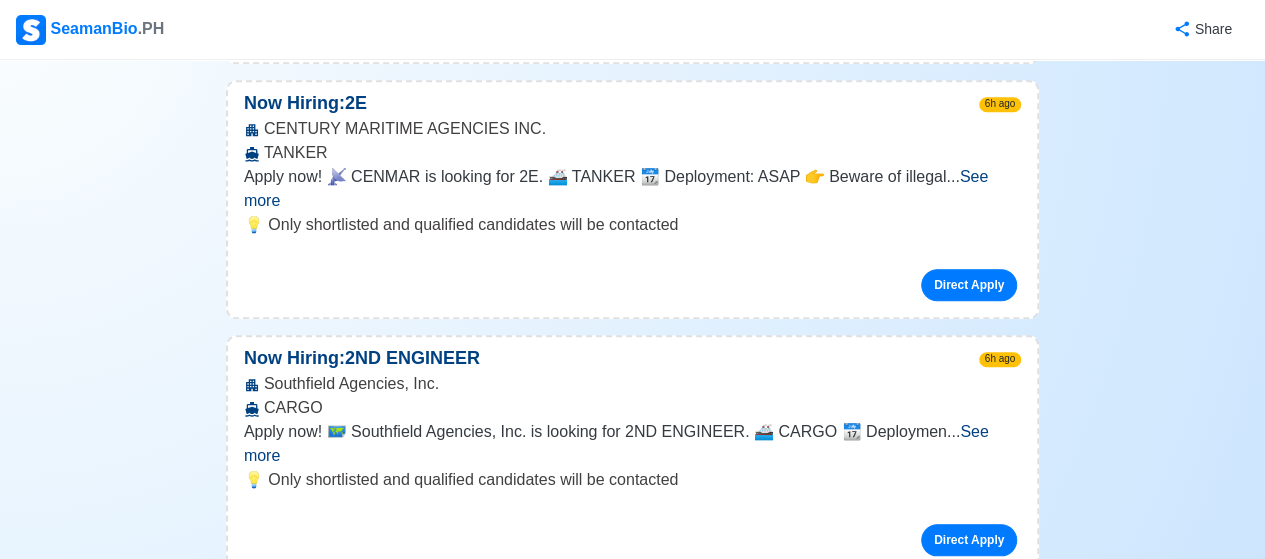 scroll, scrollTop: 1000, scrollLeft: 0, axis: vertical 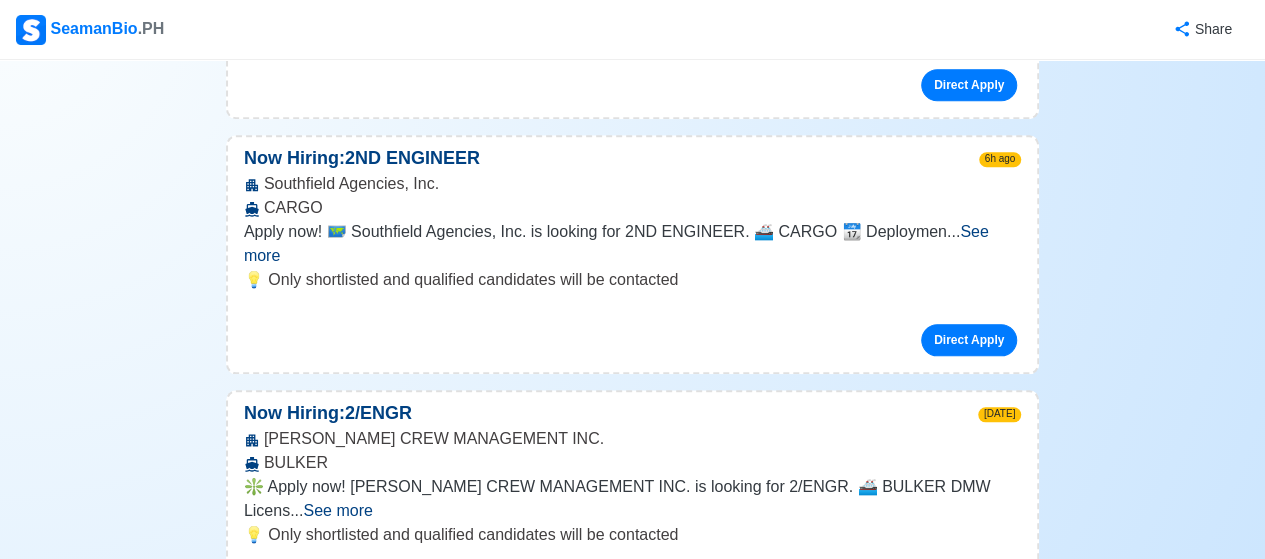 click on "Direct Apply" at bounding box center [969, 595] 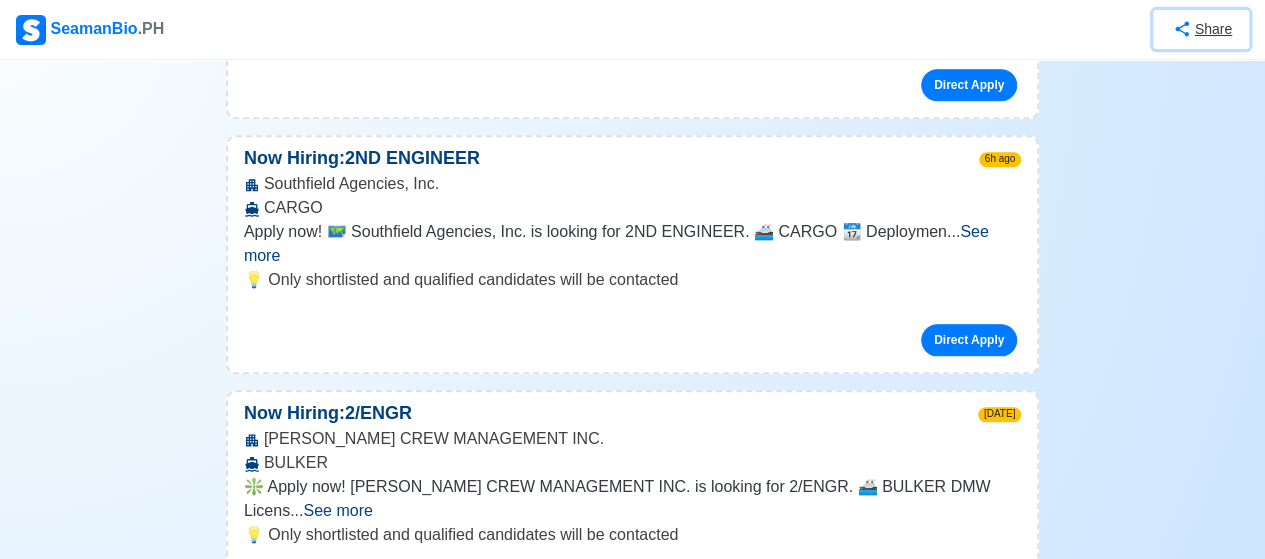 click on "Share" at bounding box center (1201, 29) 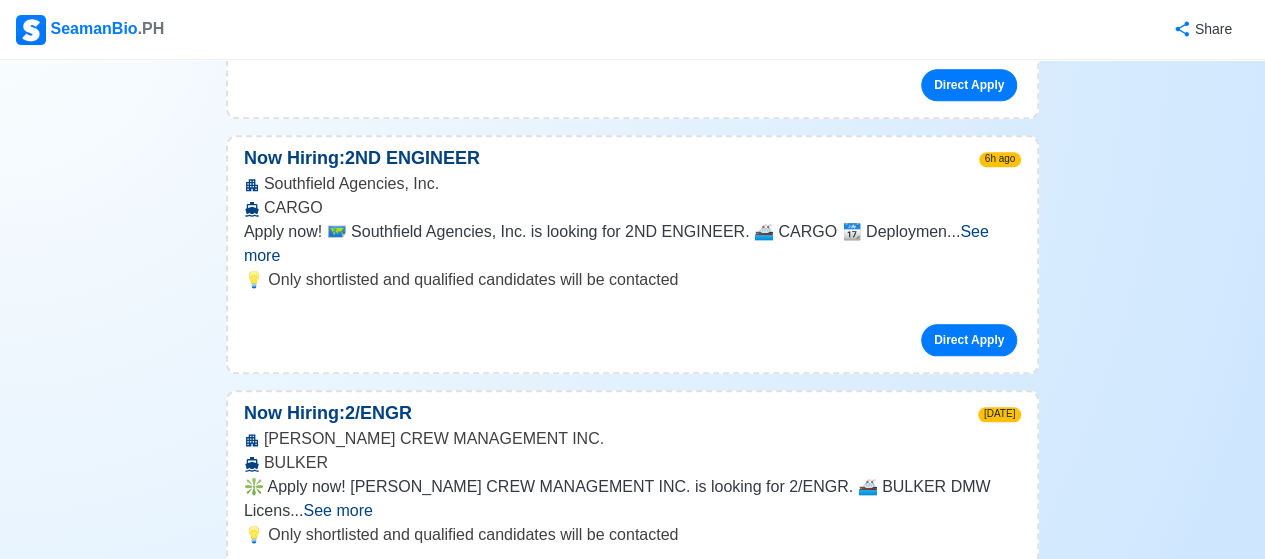 click on "Now Hiring:  2/ENGR 1d ago" at bounding box center (632, 413) 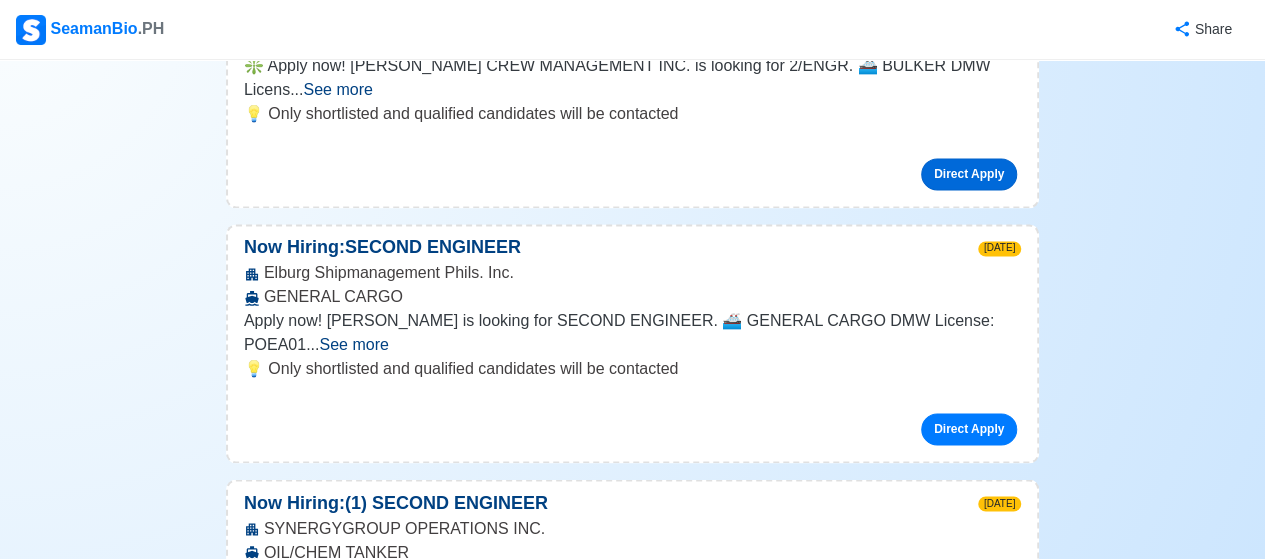 scroll, scrollTop: 1500, scrollLeft: 0, axis: vertical 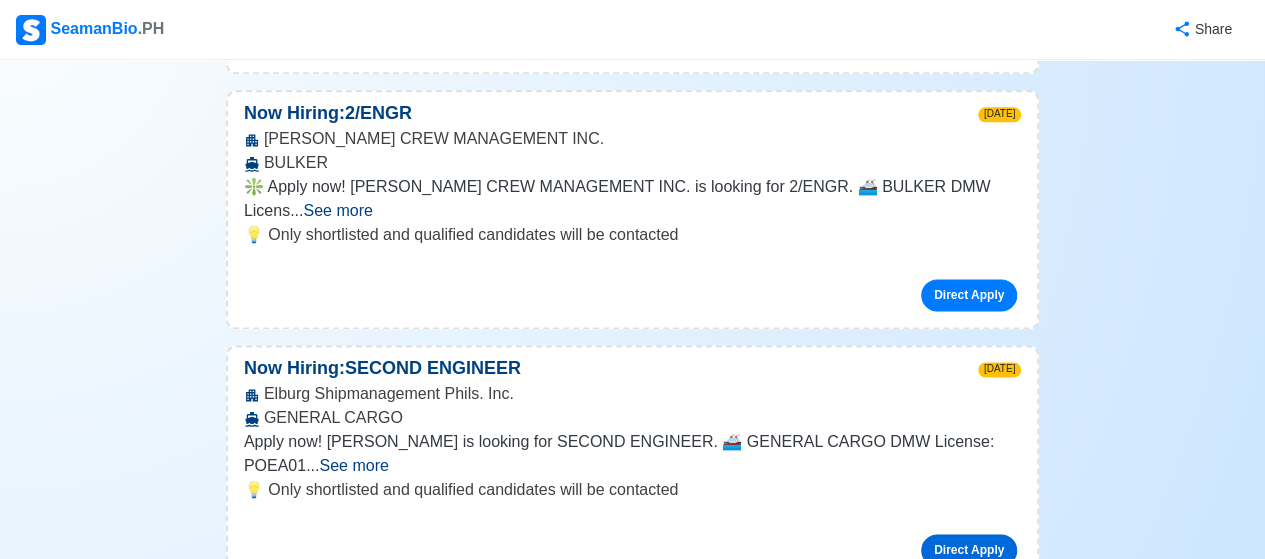 click on "Direct Apply" at bounding box center [969, 550] 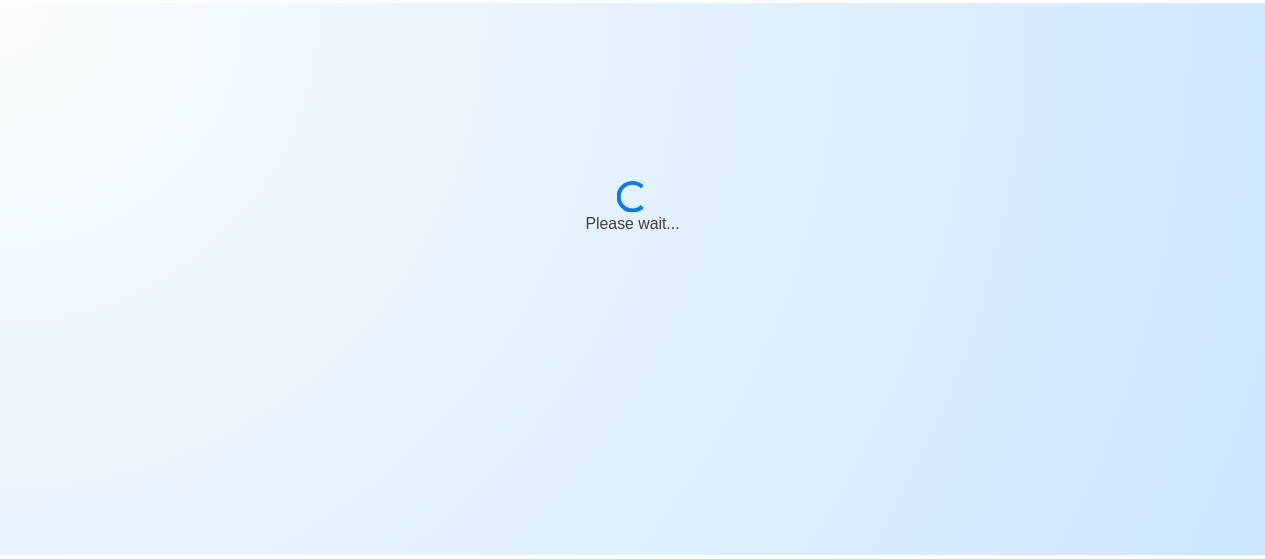 scroll, scrollTop: 0, scrollLeft: 0, axis: both 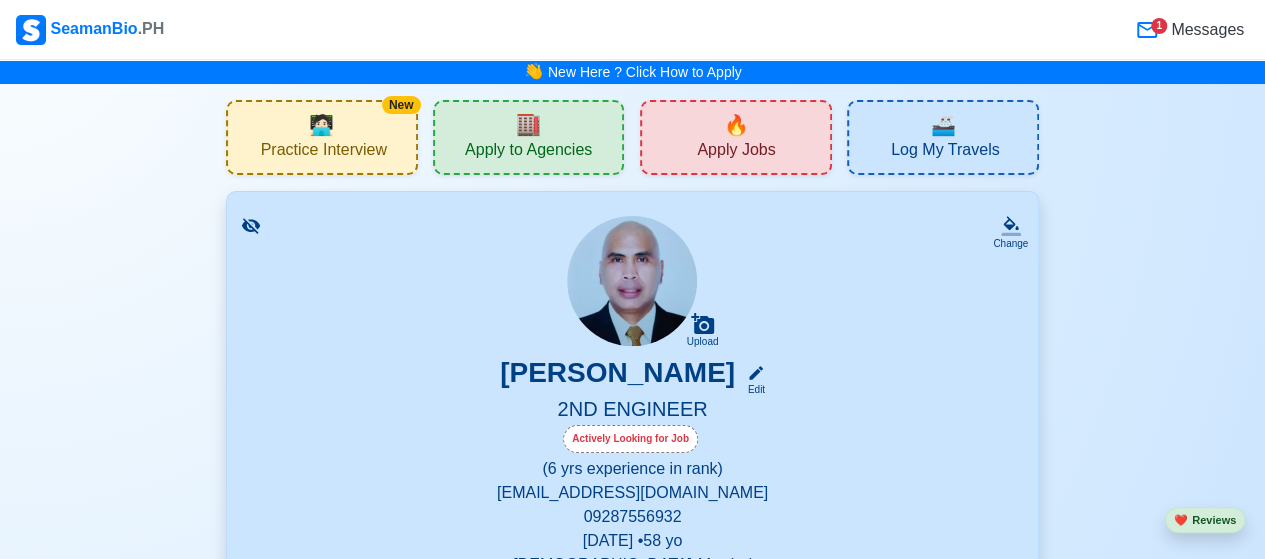 click on "Apply Jobs" at bounding box center [736, 152] 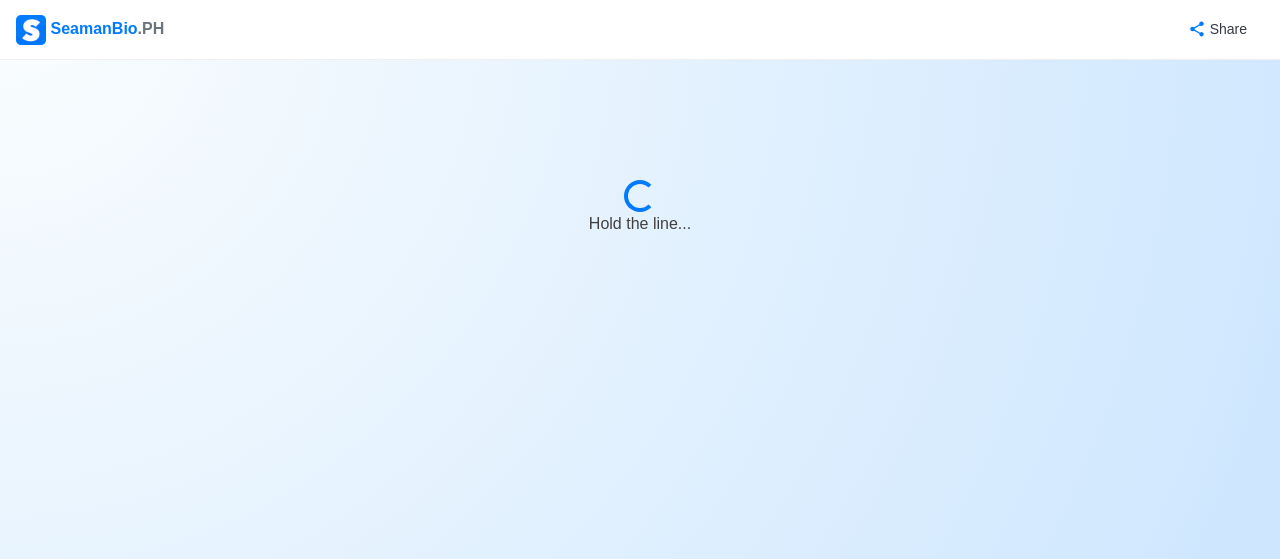 select on "2nd Engineer" 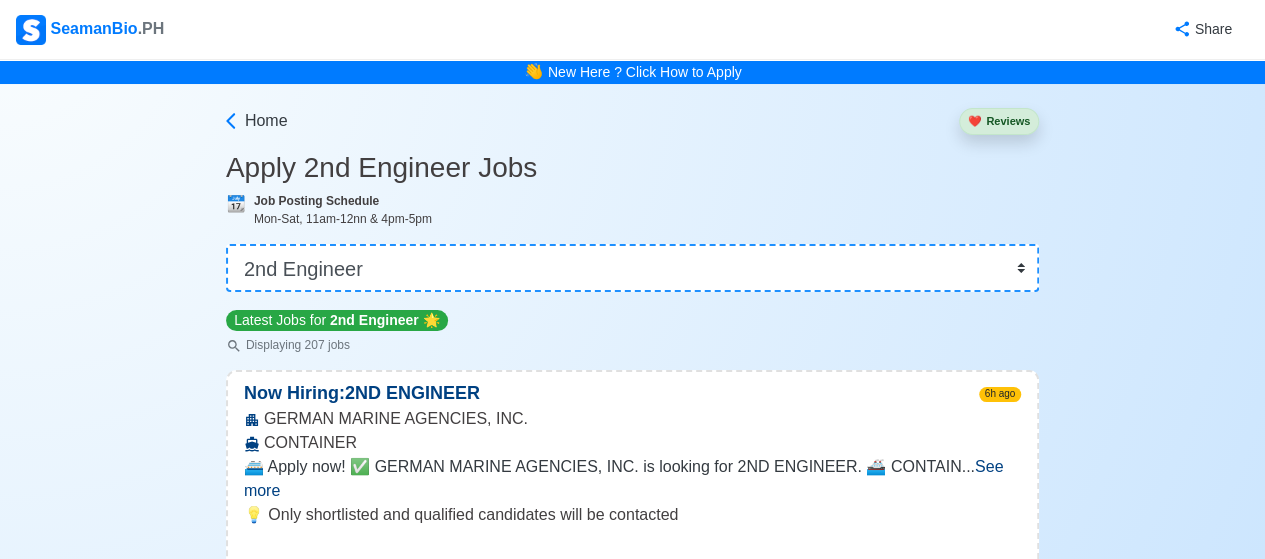 scroll, scrollTop: 200, scrollLeft: 0, axis: vertical 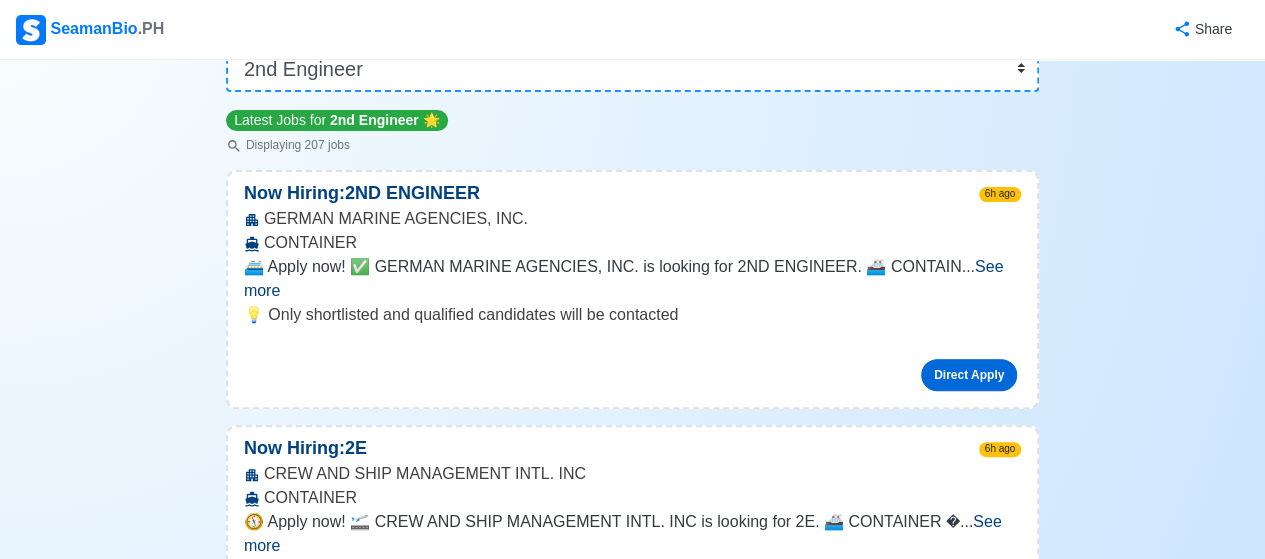 click on "Direct Apply" at bounding box center [969, 375] 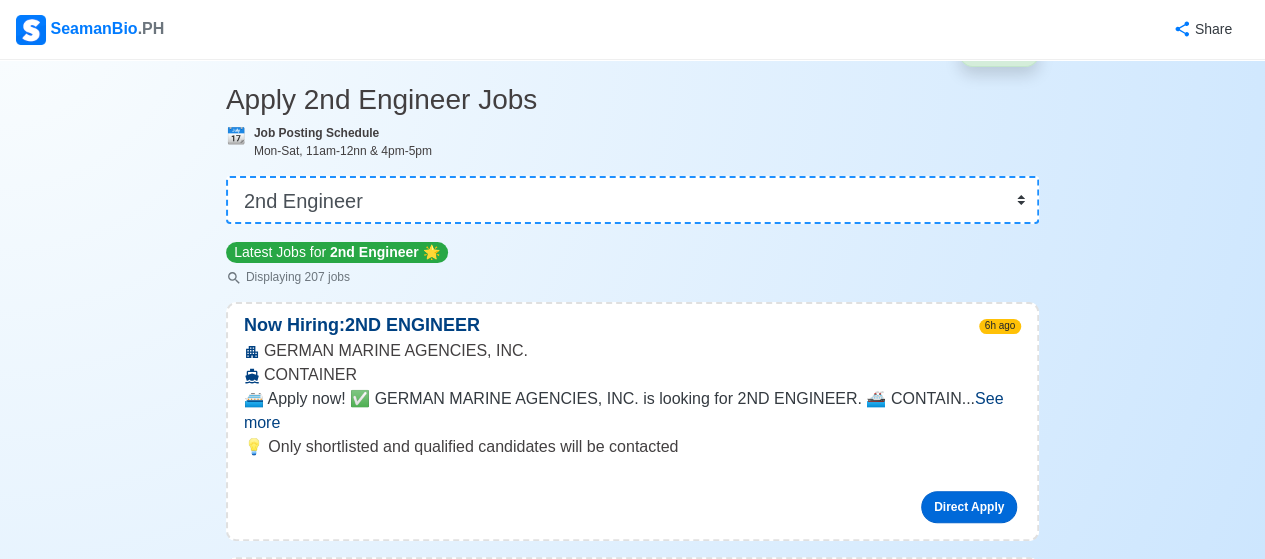 scroll, scrollTop: 100, scrollLeft: 0, axis: vertical 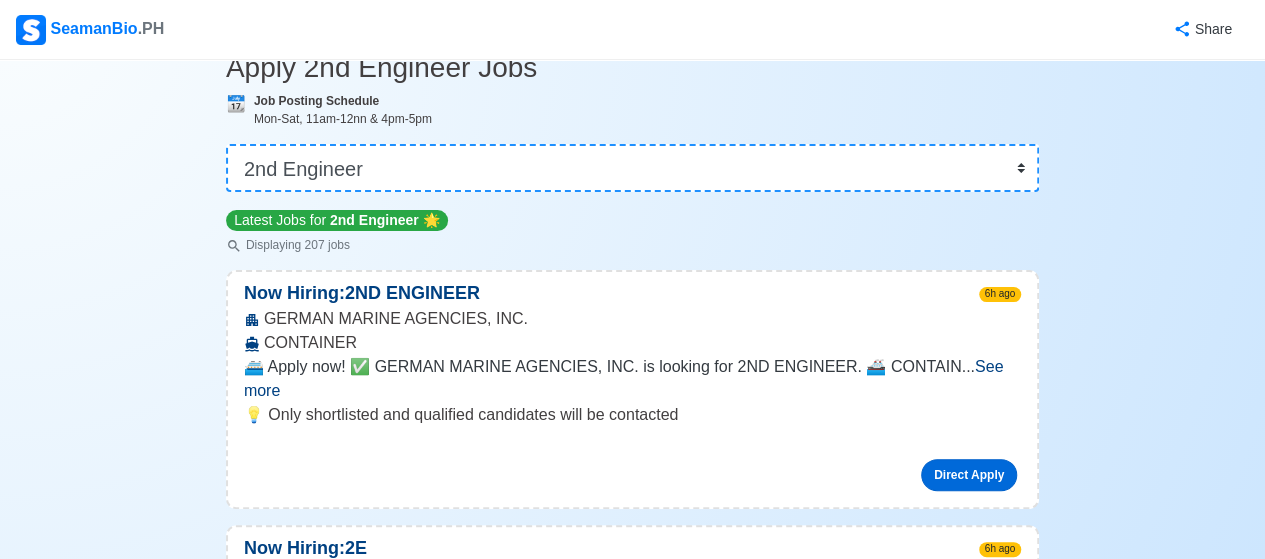 click on "Direct Apply" at bounding box center [969, 475] 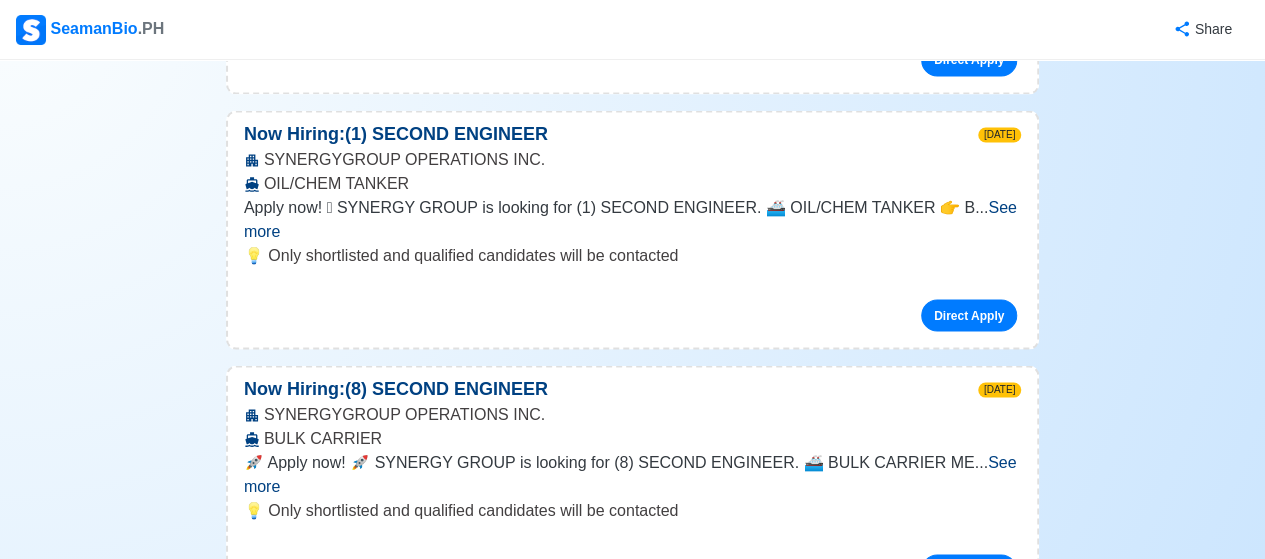 scroll, scrollTop: 1900, scrollLeft: 0, axis: vertical 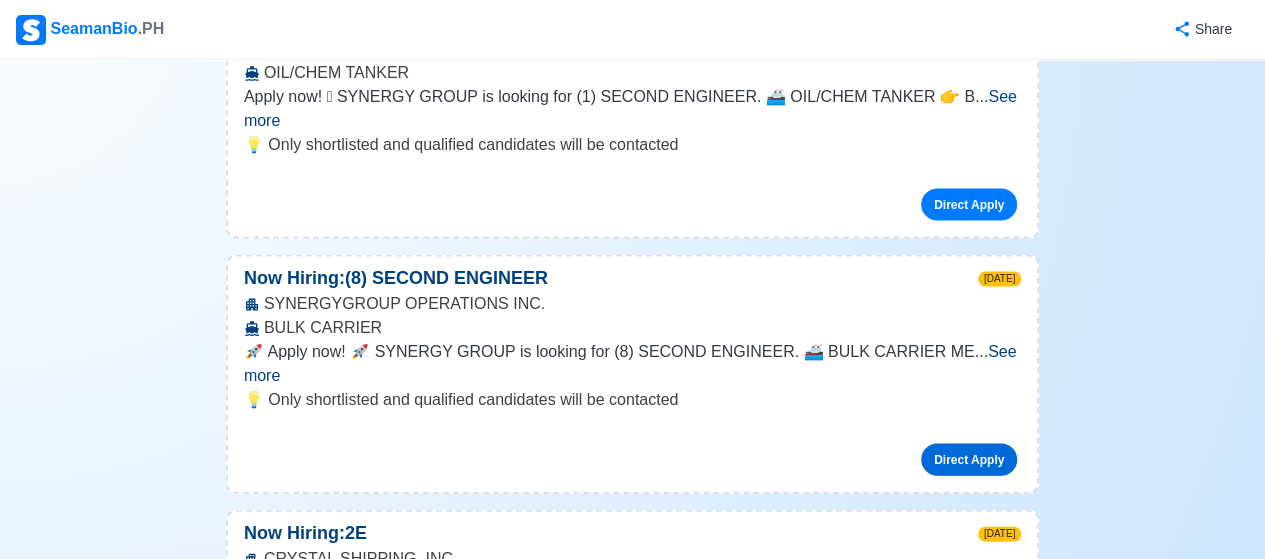 click on "Direct Apply" at bounding box center [969, 460] 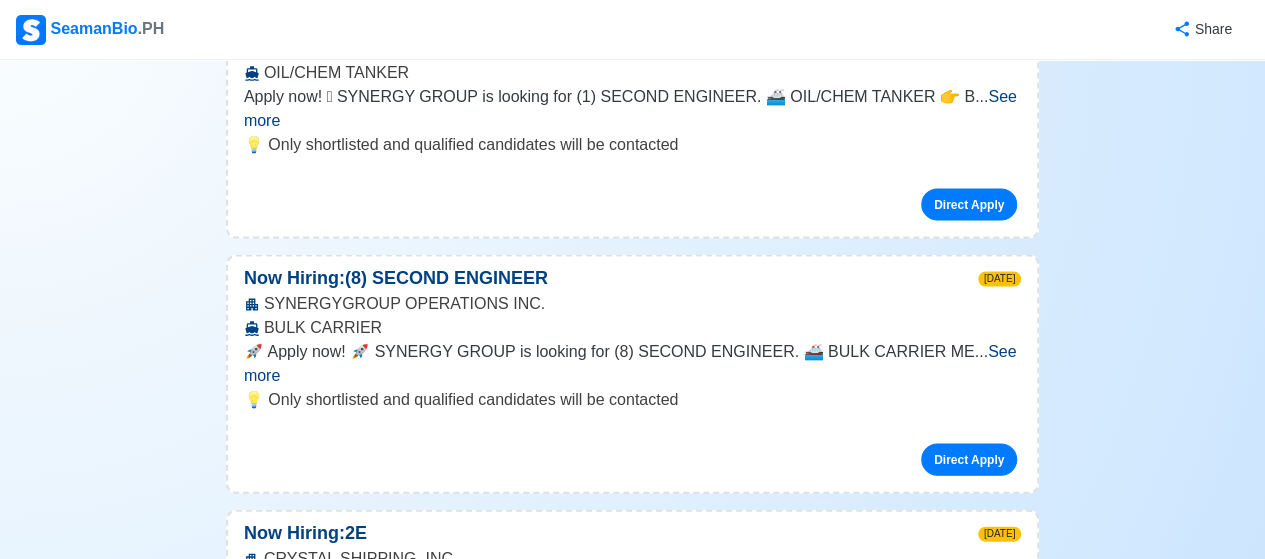click on "See more" at bounding box center (638, 630) 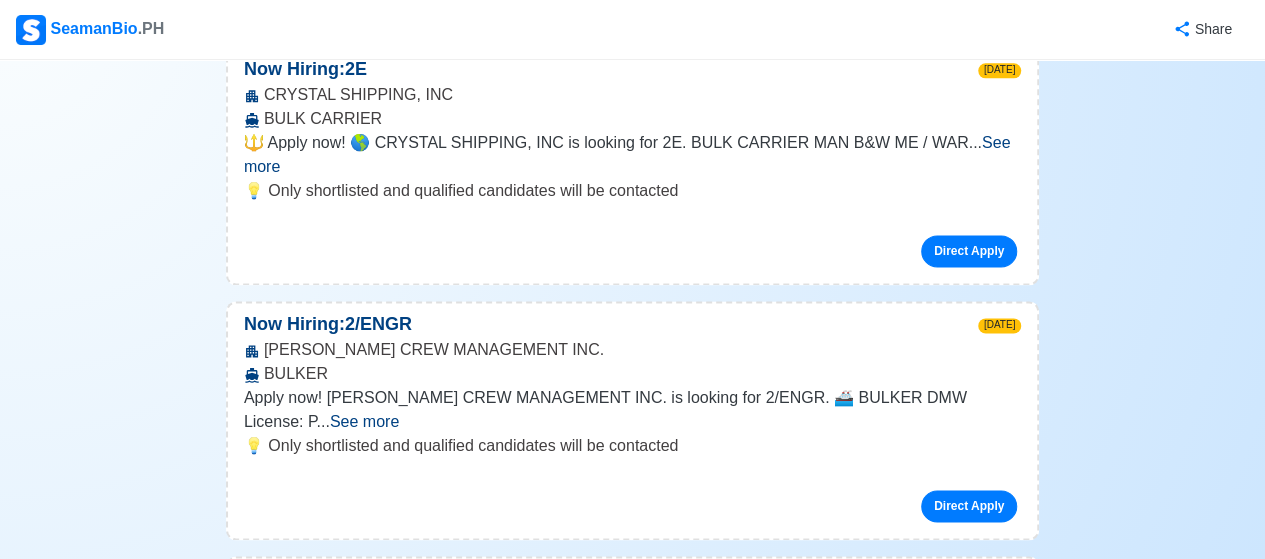 scroll, scrollTop: 5200, scrollLeft: 0, axis: vertical 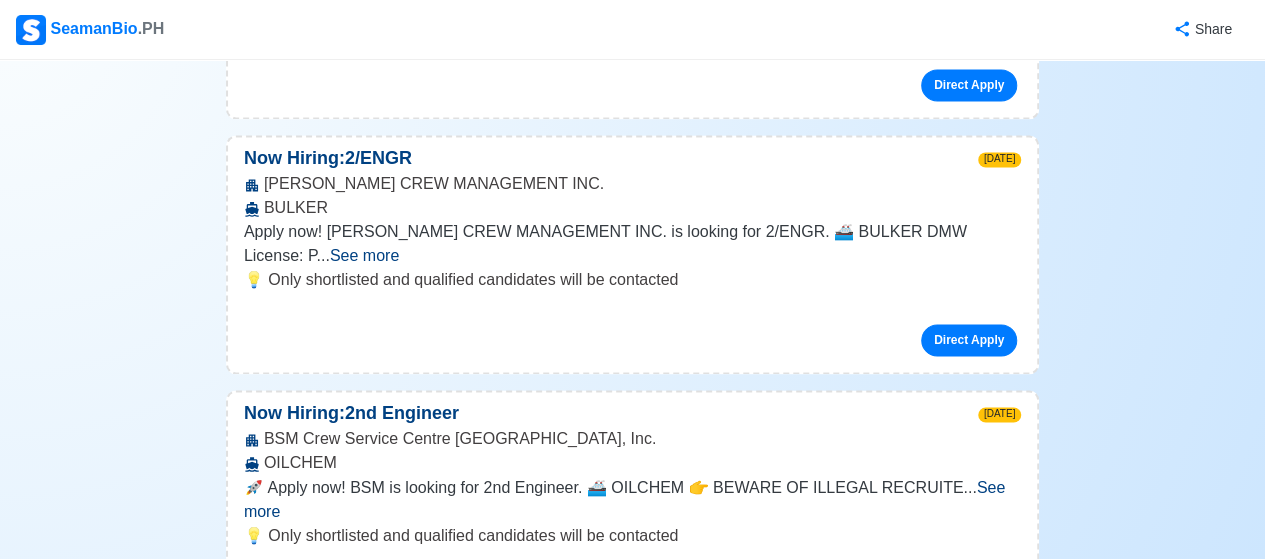 click on "📡 Apply now! [PERSON_NAME] INC. is looking for 2ND ENG.. 🚢 BULK VESSEL 📆 Deploym" at bounding box center (585, 741) 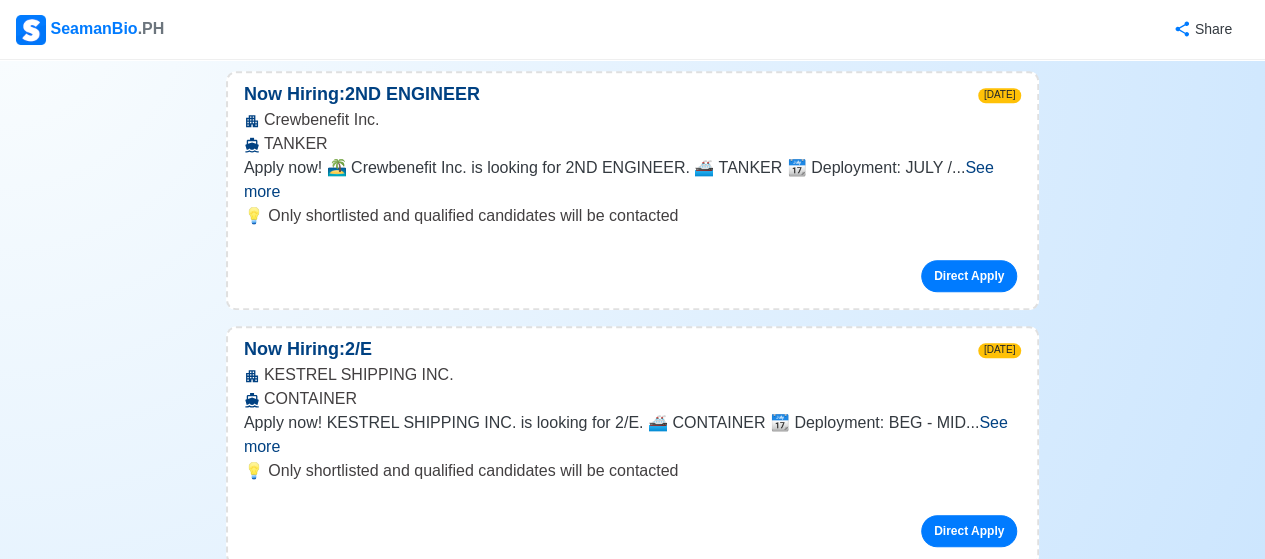 scroll, scrollTop: 19500, scrollLeft: 0, axis: vertical 